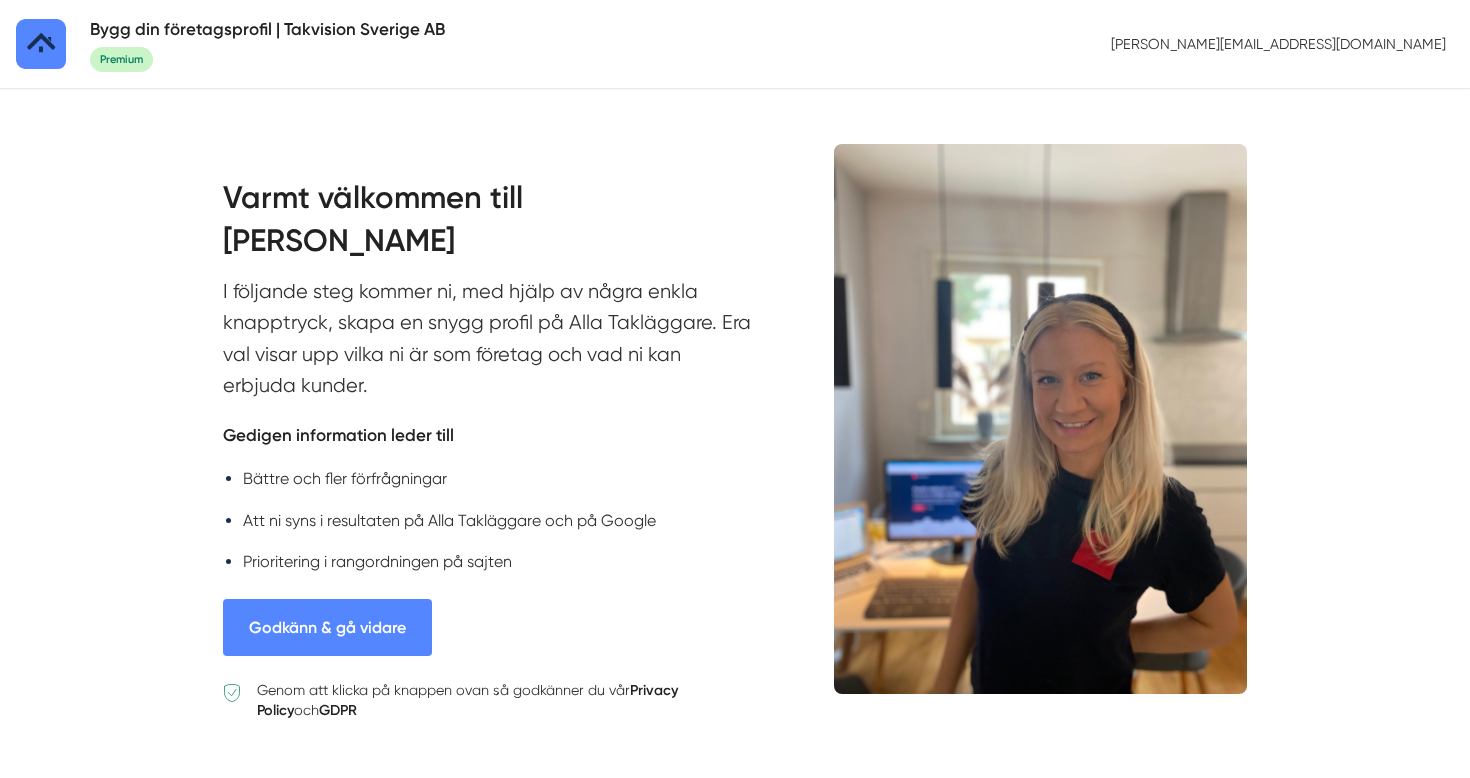 scroll, scrollTop: 0, scrollLeft: 0, axis: both 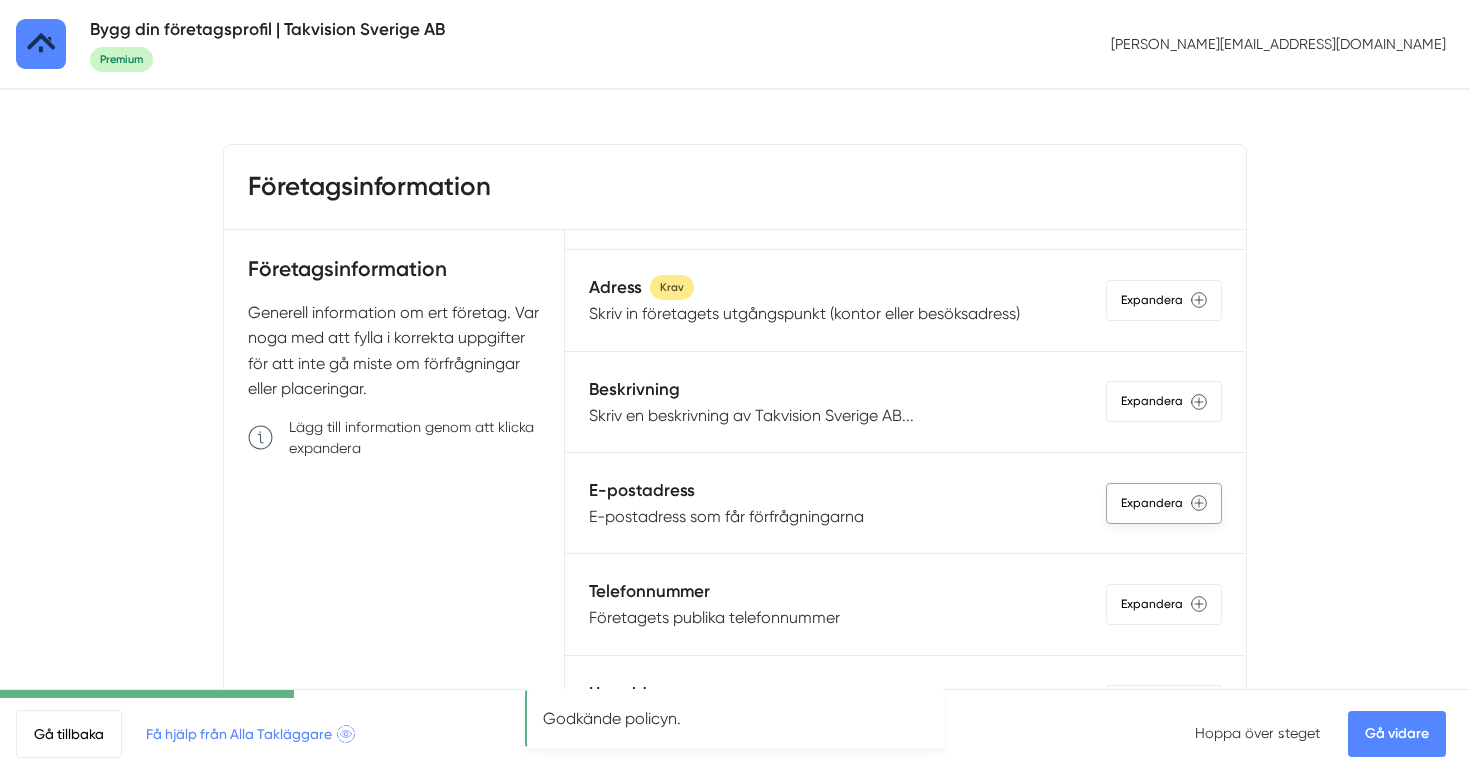 click on "Expandera" at bounding box center (1164, 503) 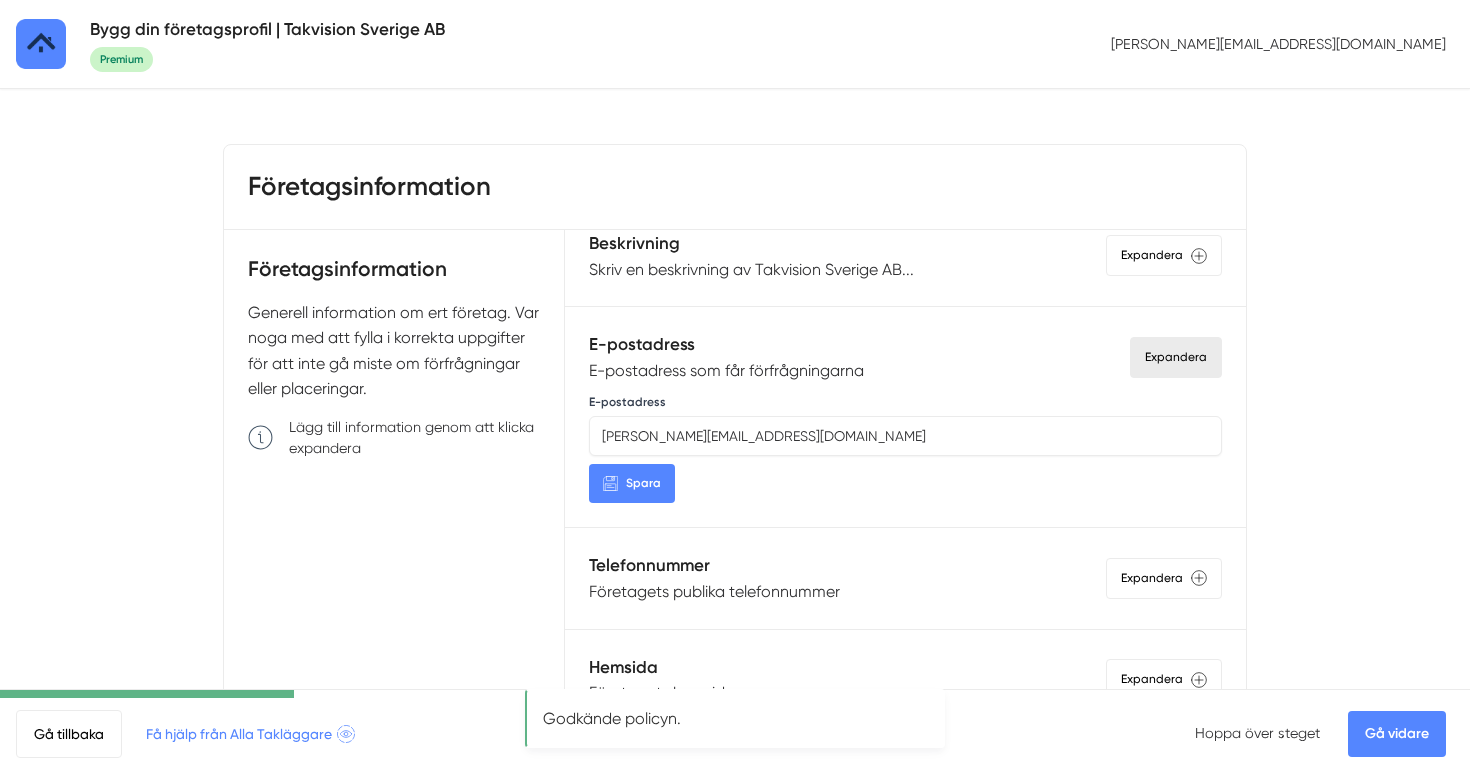 scroll, scrollTop: 352, scrollLeft: 0, axis: vertical 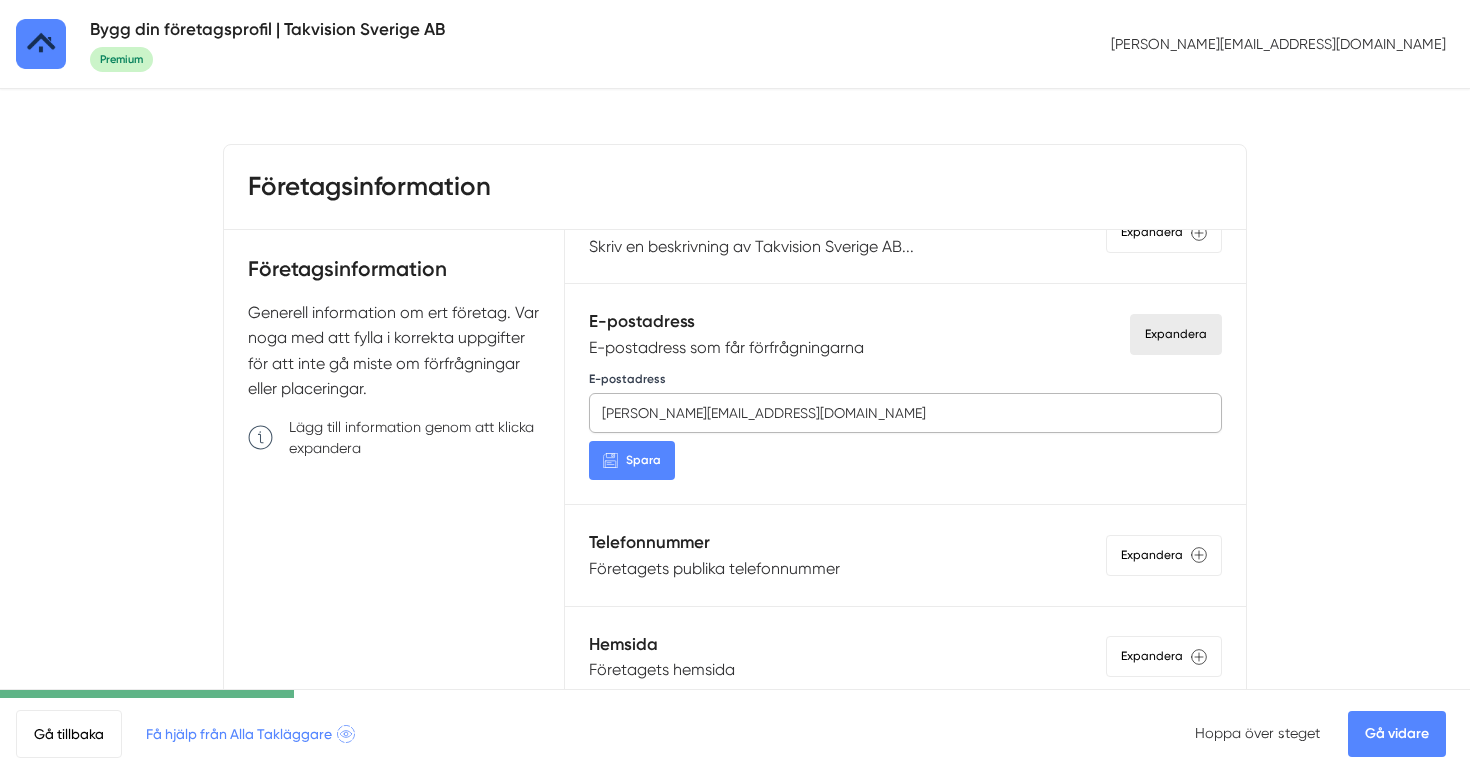 click on "[PERSON_NAME][EMAIL_ADDRESS][DOMAIN_NAME]" at bounding box center [905, 413] 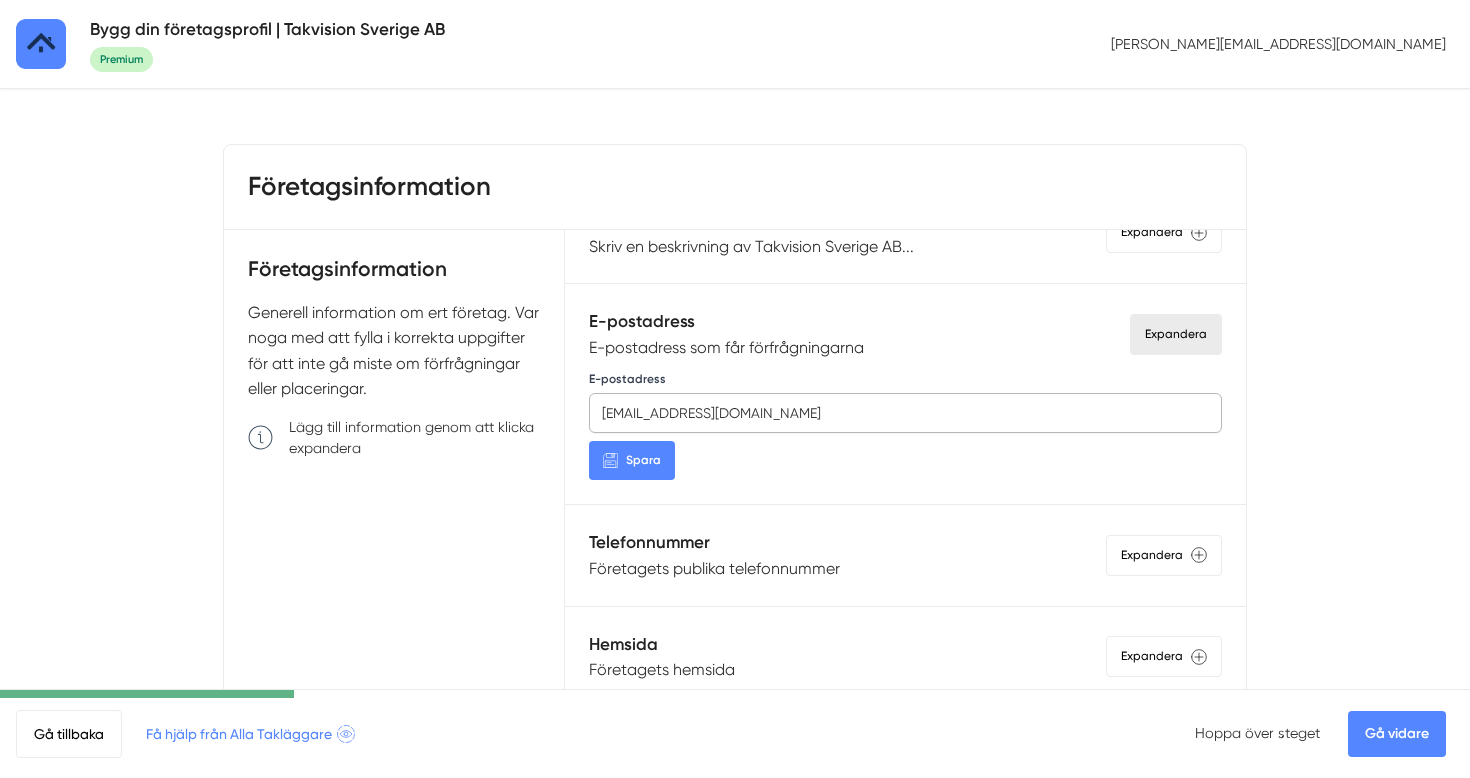 type on "info@takvisionsverige.se" 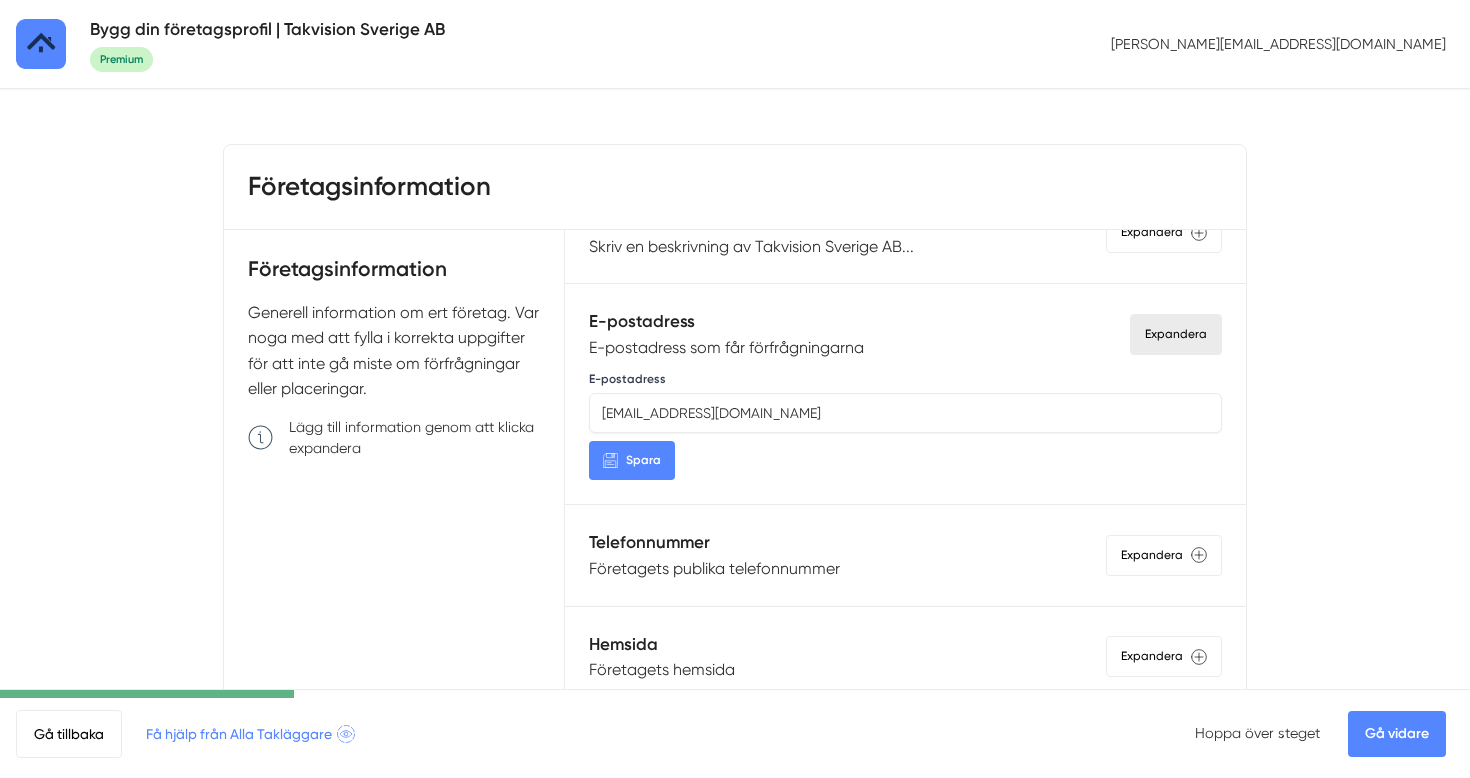 click on "Spara" at bounding box center [643, 460] 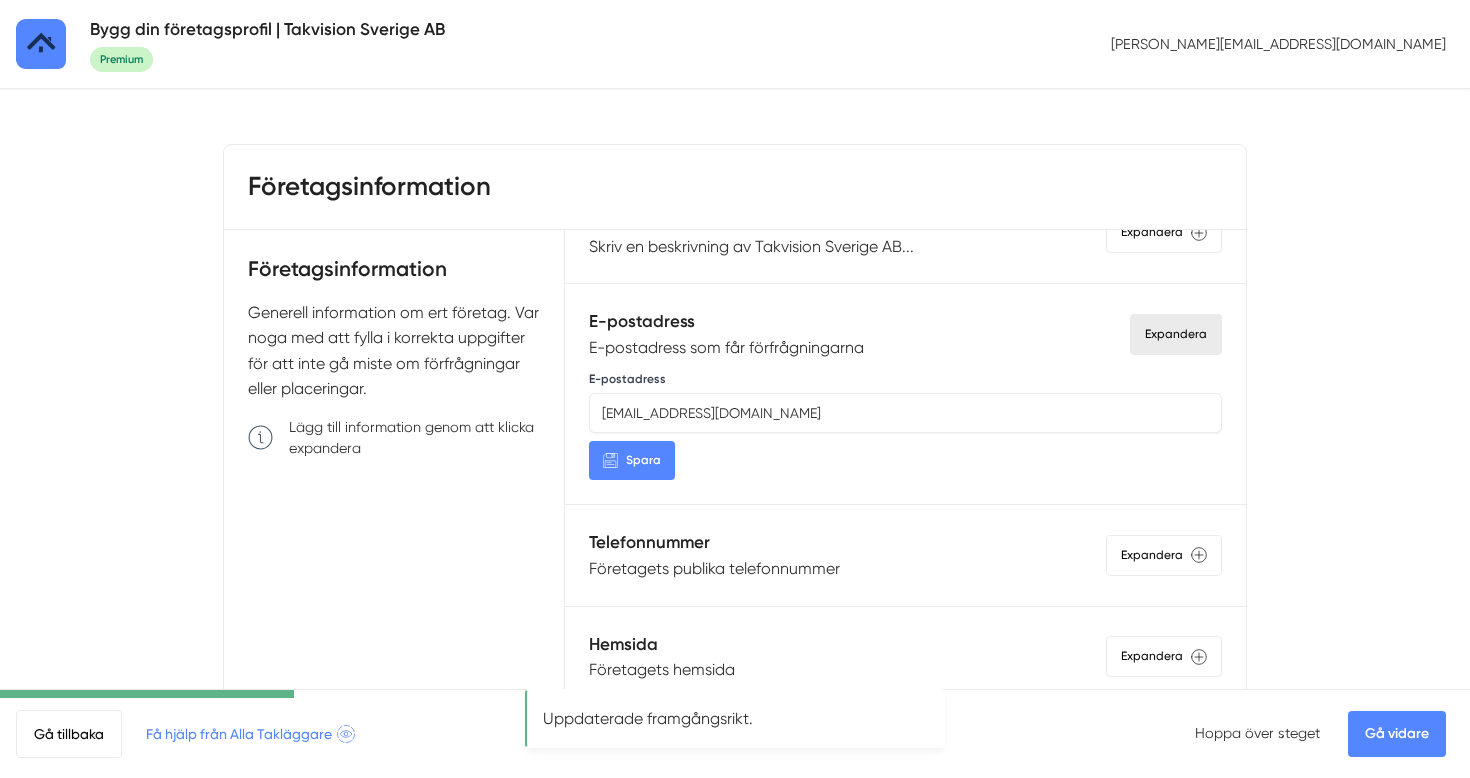 click on "Gå vidare" at bounding box center [1397, 734] 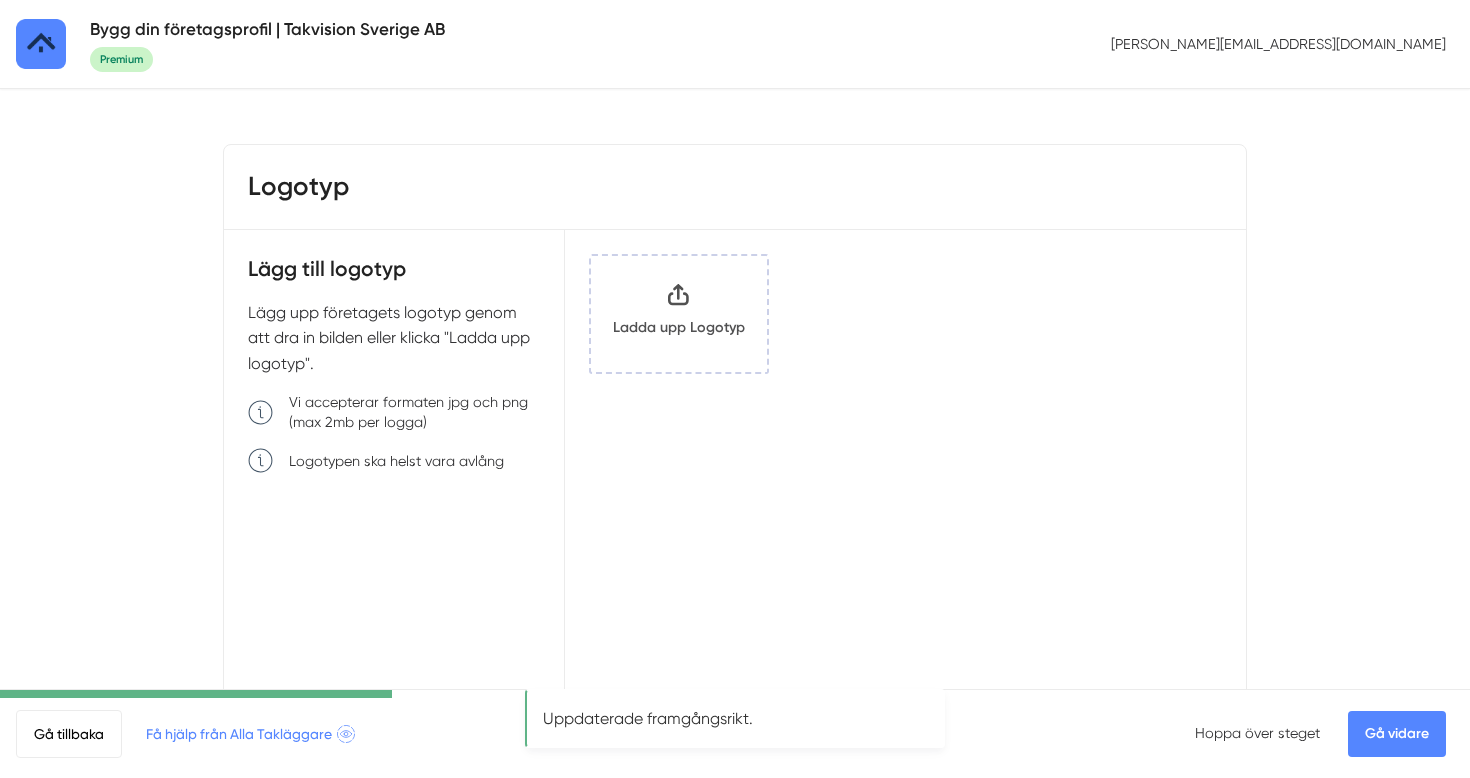 scroll, scrollTop: 0, scrollLeft: 0, axis: both 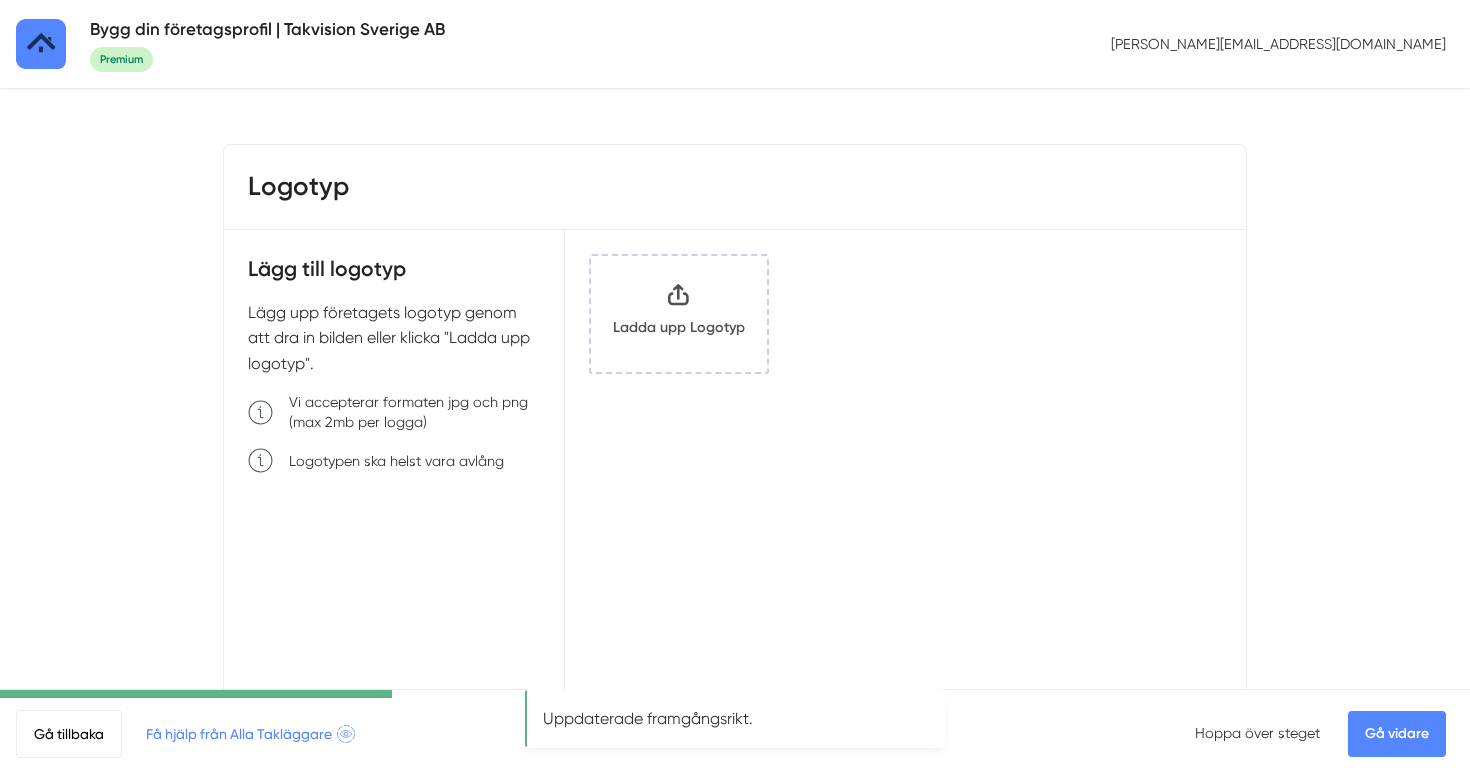 click on "Hoppa över steget
Gå vidare" at bounding box center (1324, 734) 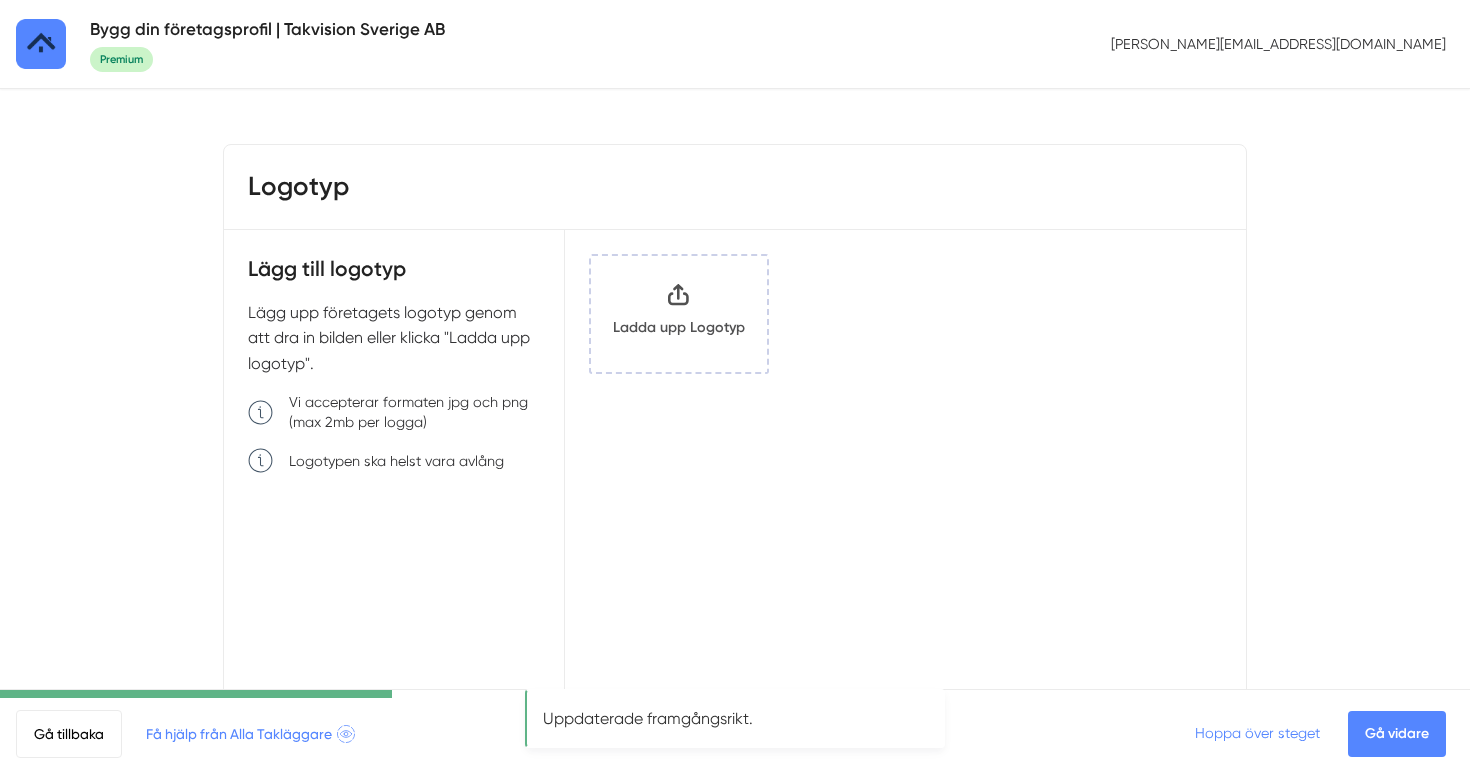 click on "Hoppa över steget" at bounding box center [1257, 733] 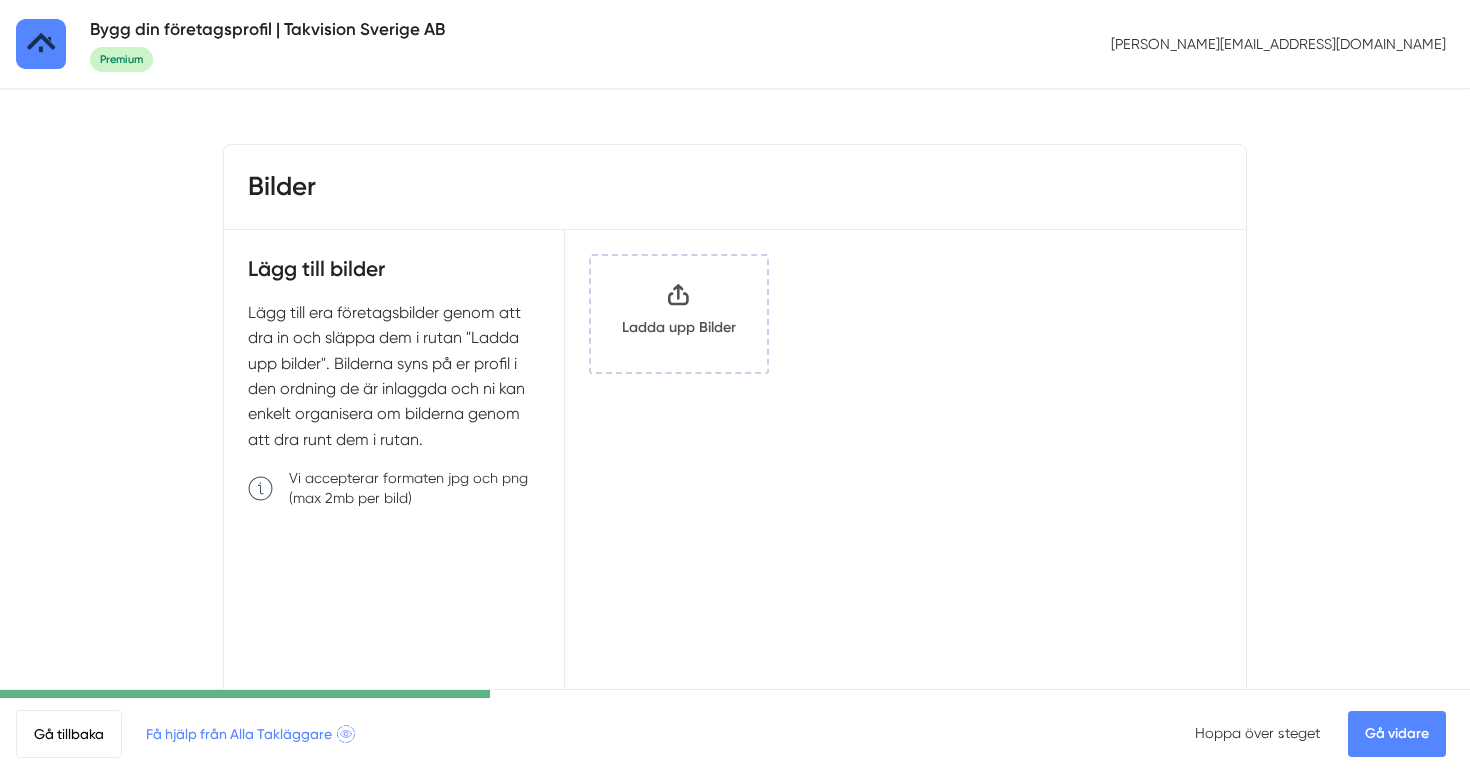 scroll, scrollTop: 0, scrollLeft: 0, axis: both 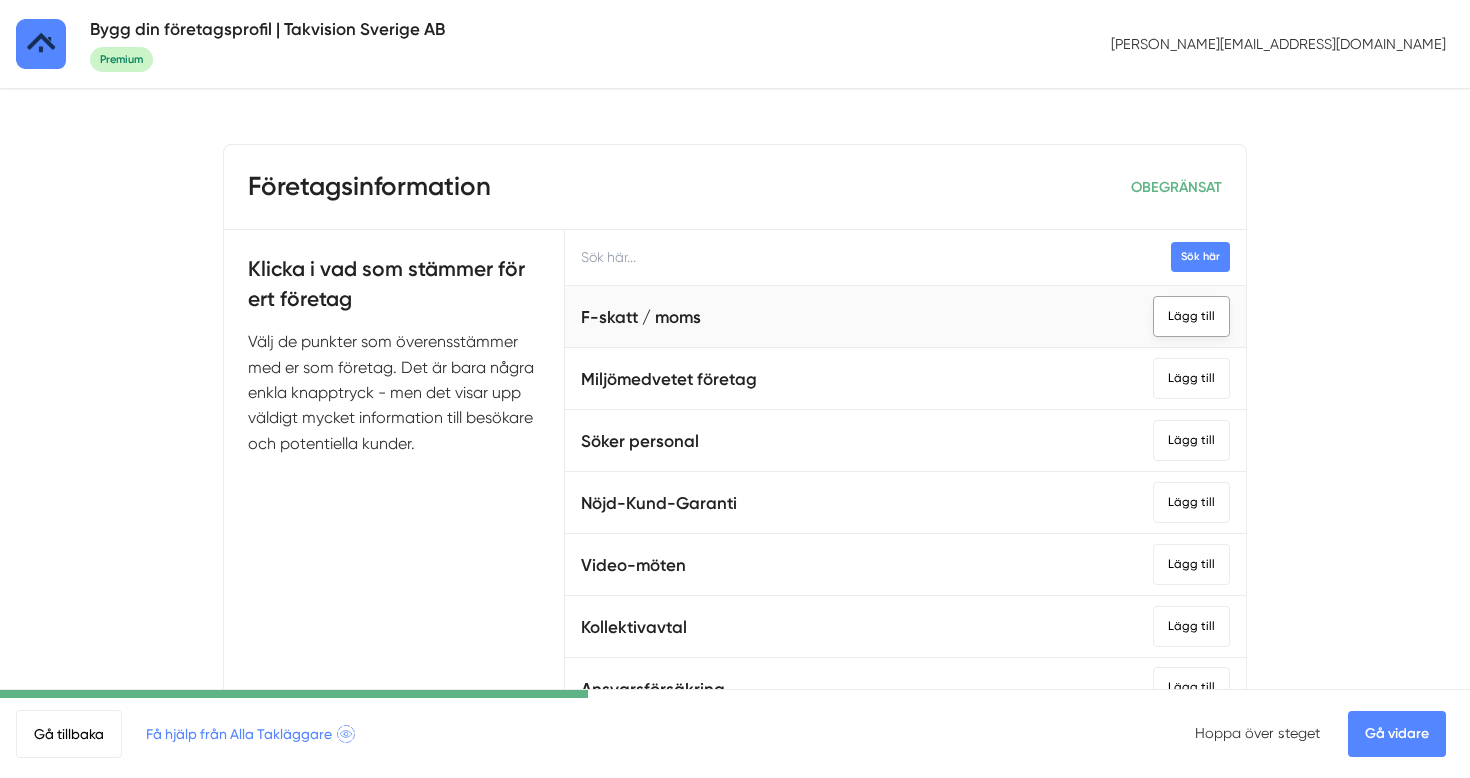 click on "Lägg till" at bounding box center [1191, 316] 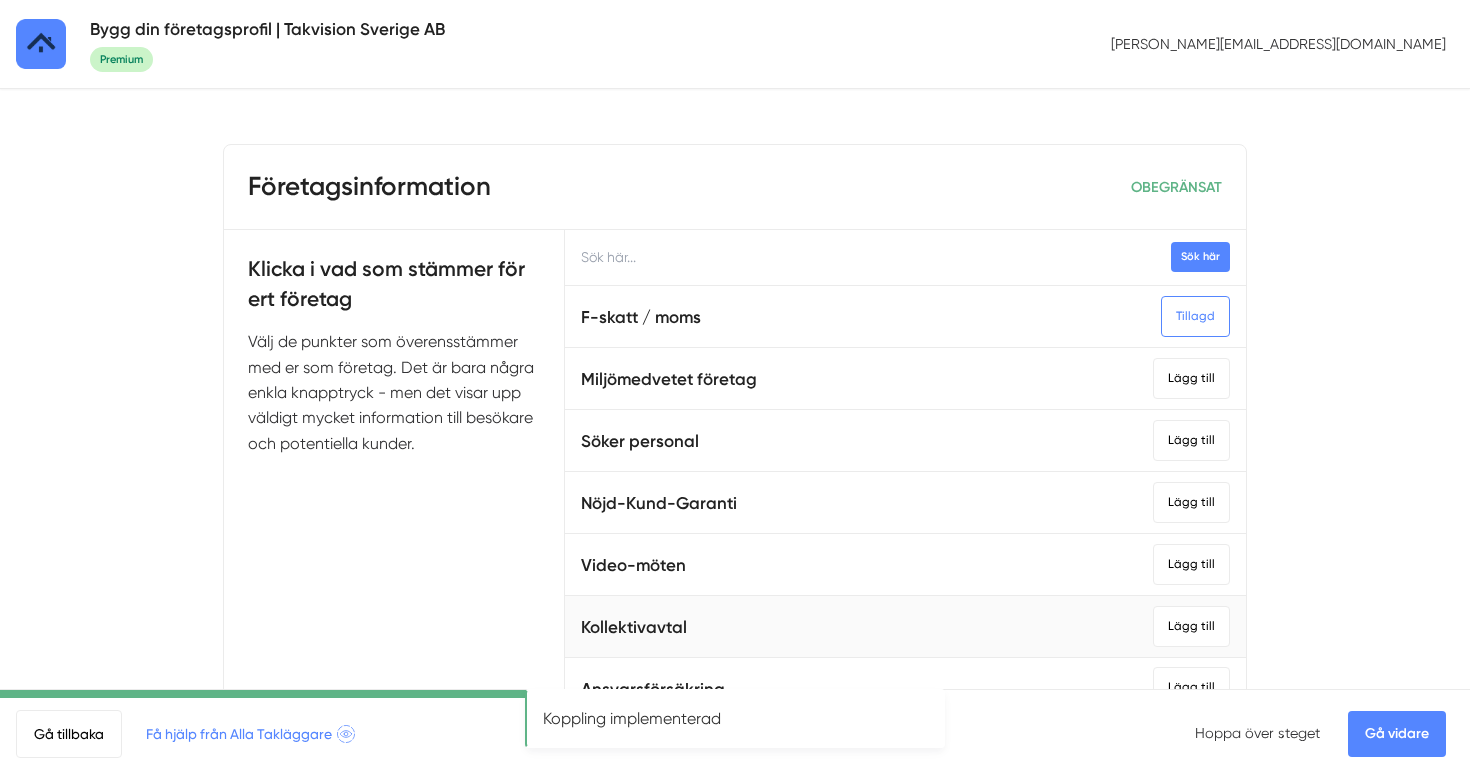 scroll, scrollTop: 54, scrollLeft: 0, axis: vertical 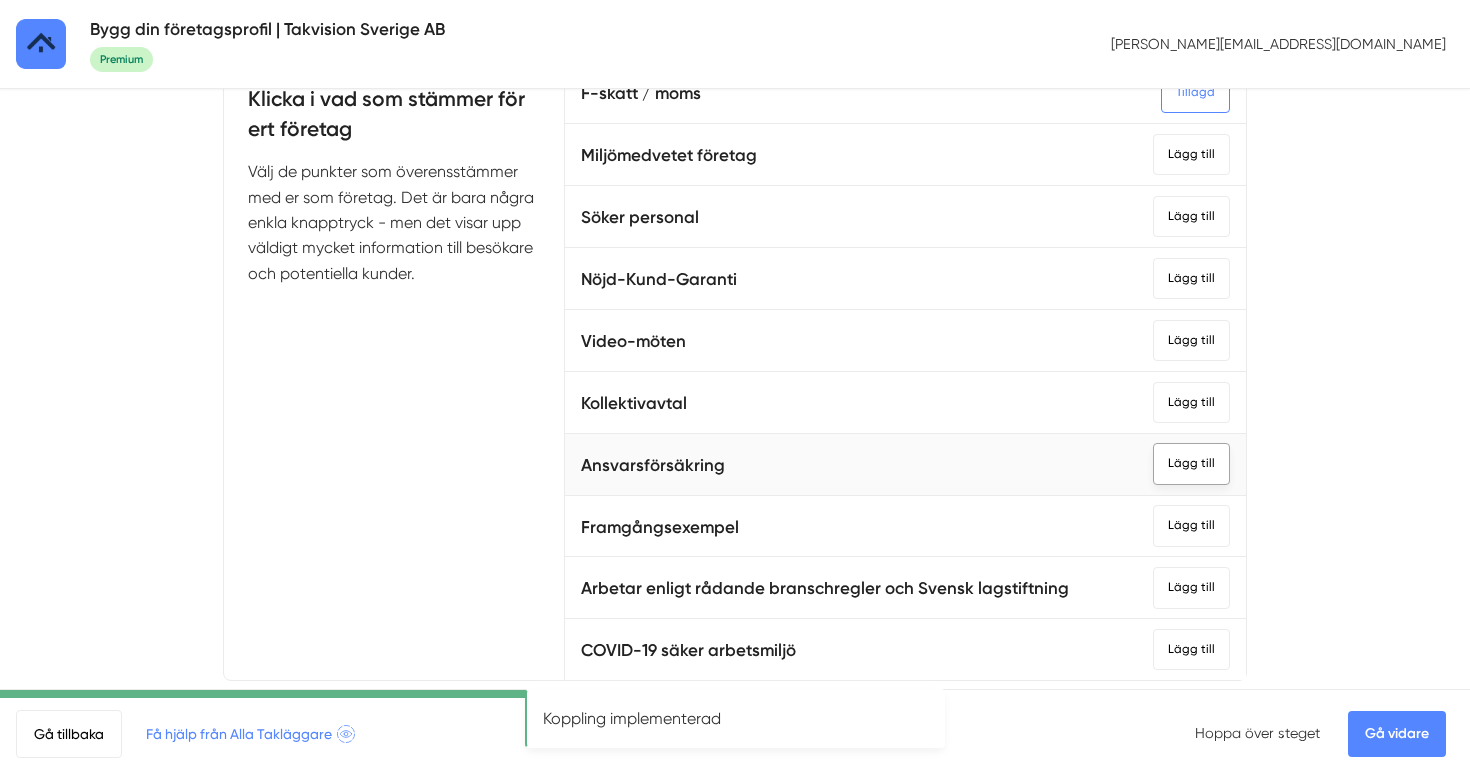 click on "Lägg till" at bounding box center (1191, 463) 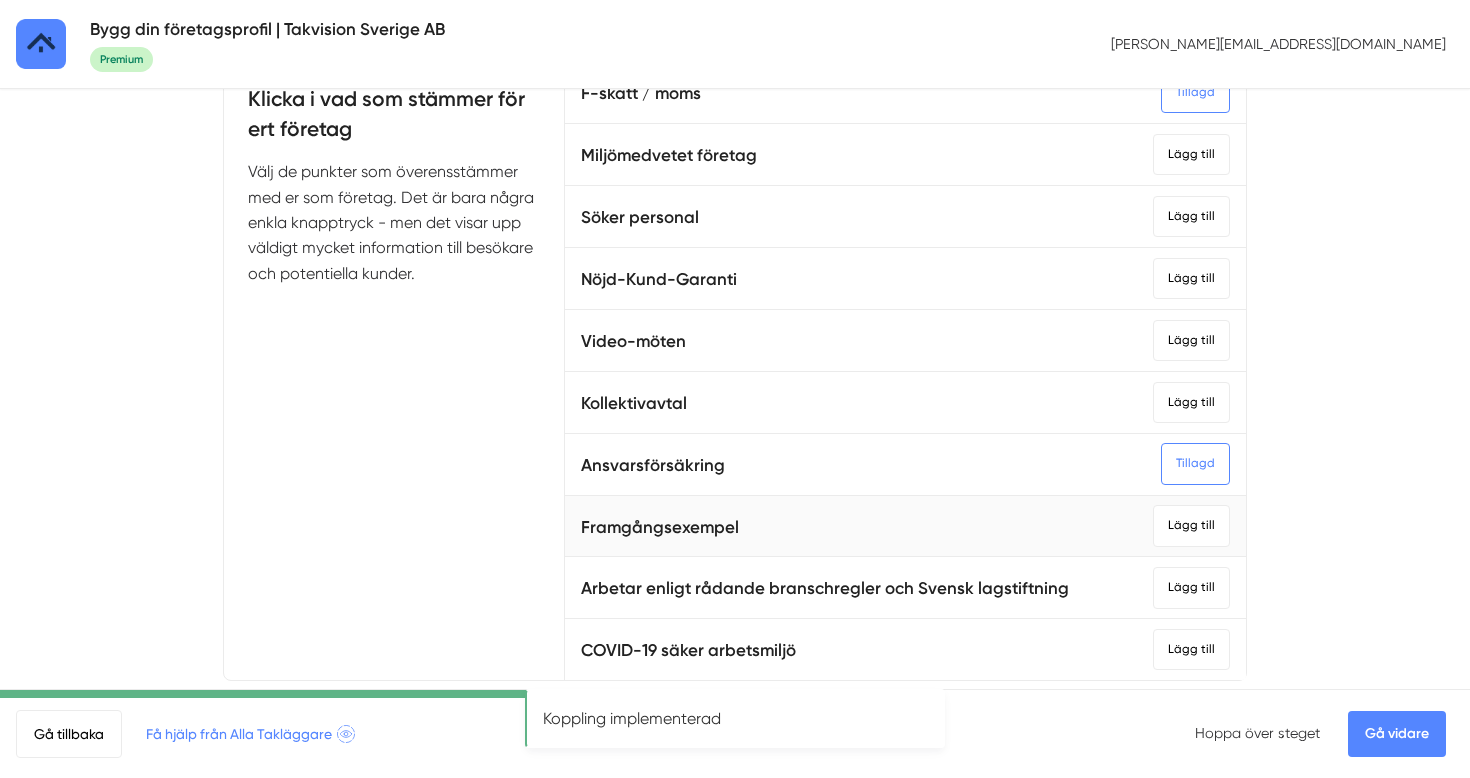 scroll, scrollTop: 217, scrollLeft: 0, axis: vertical 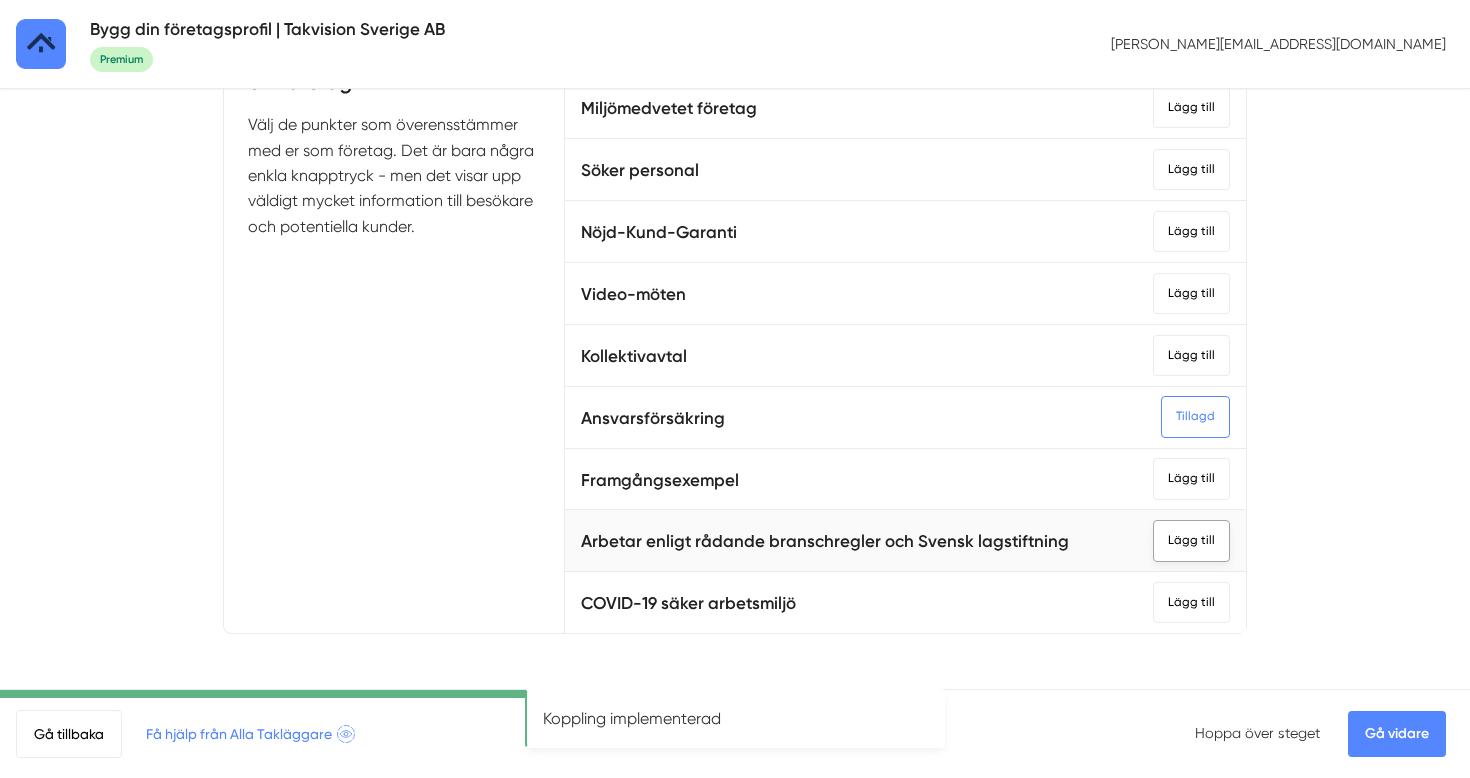 click on "Lägg till" at bounding box center (1191, 540) 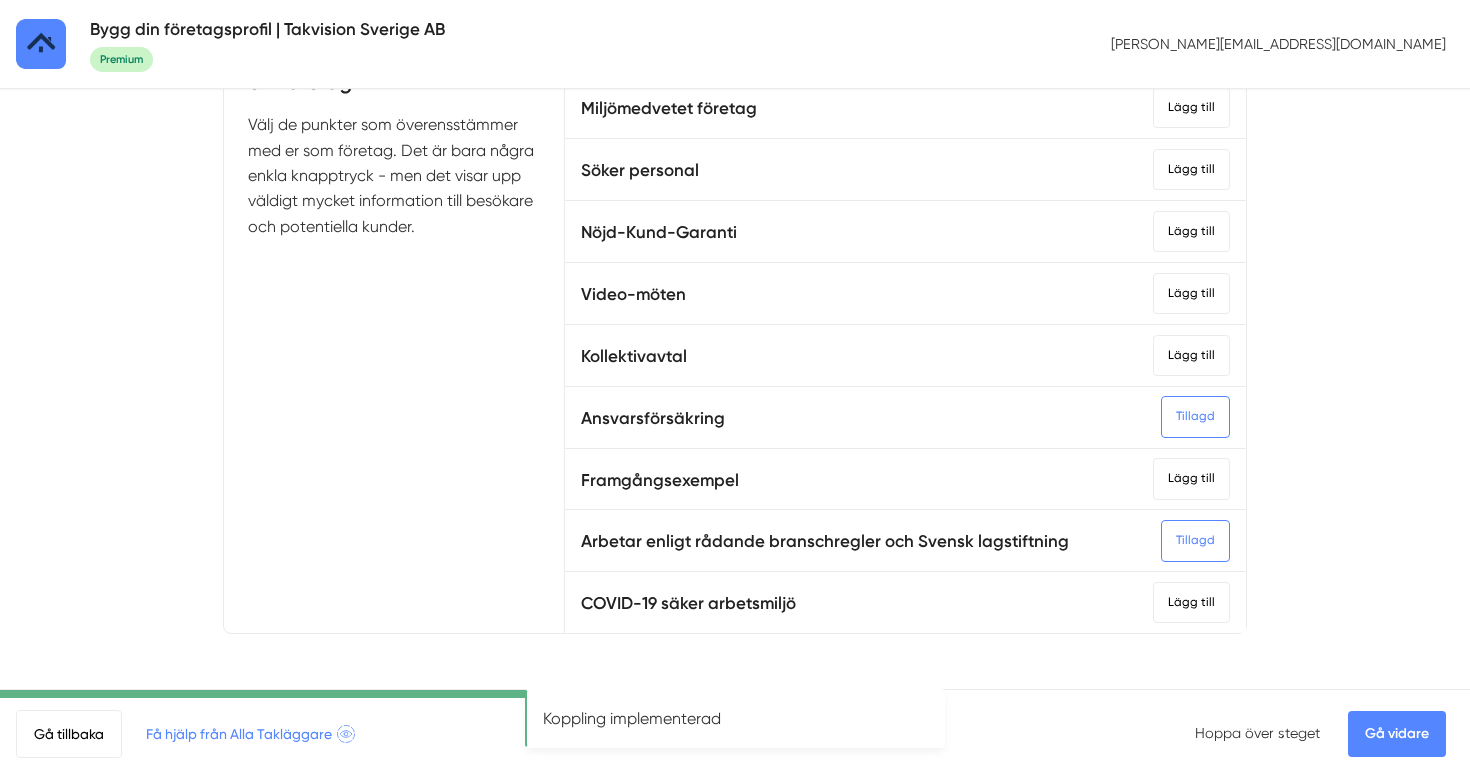 click on "Gå vidare" at bounding box center [1397, 734] 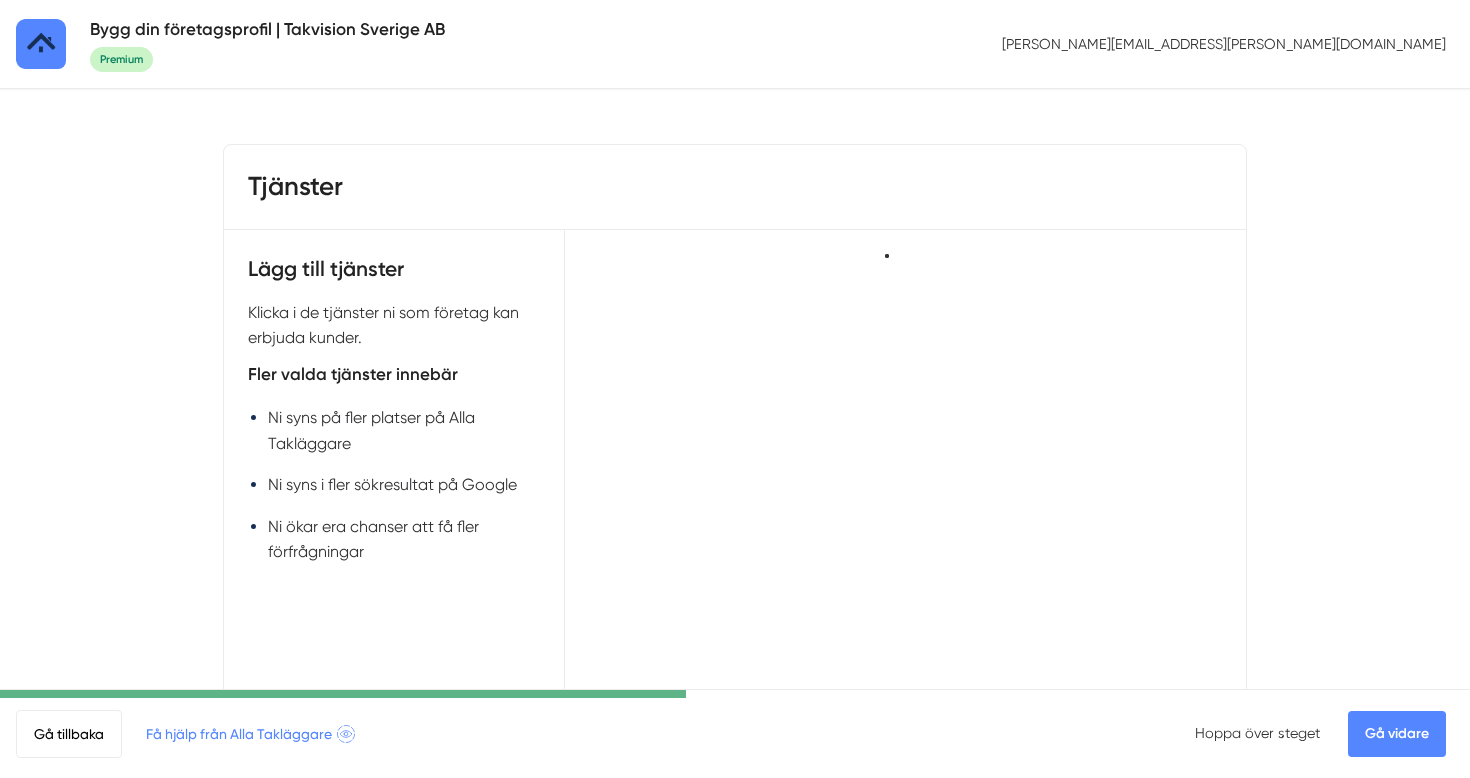 scroll, scrollTop: 0, scrollLeft: 0, axis: both 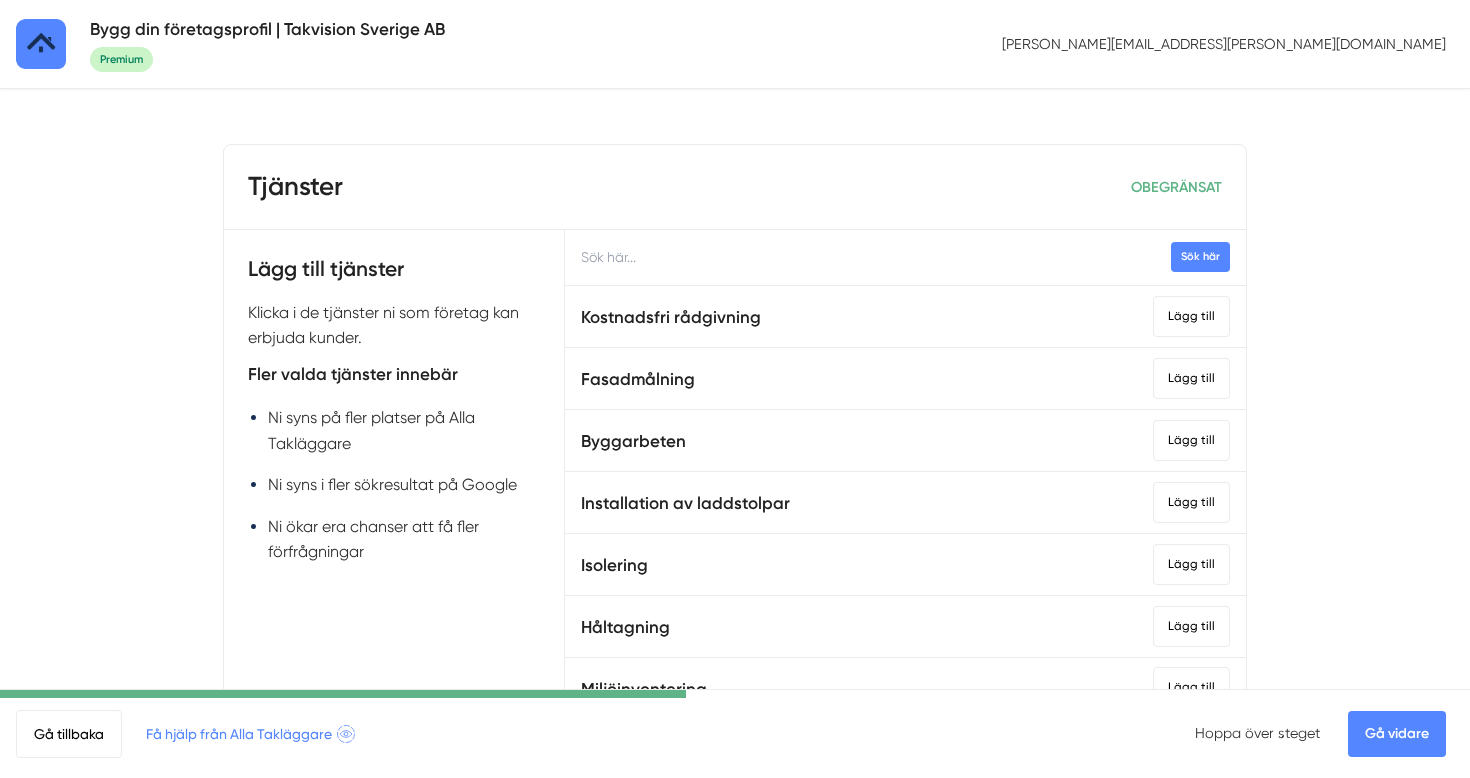 click at bounding box center (905, 257) 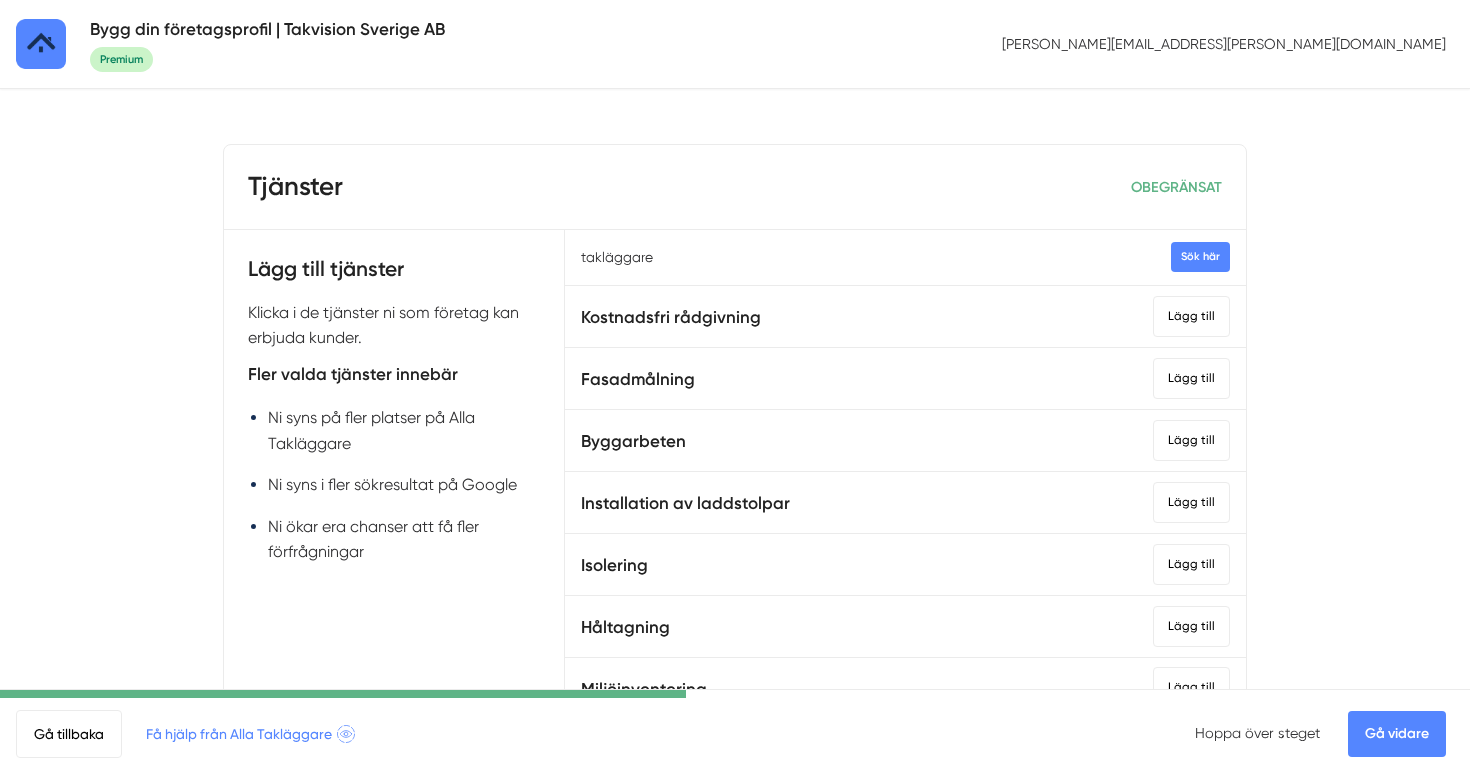 click on "Sök här" at bounding box center (1200, 256) 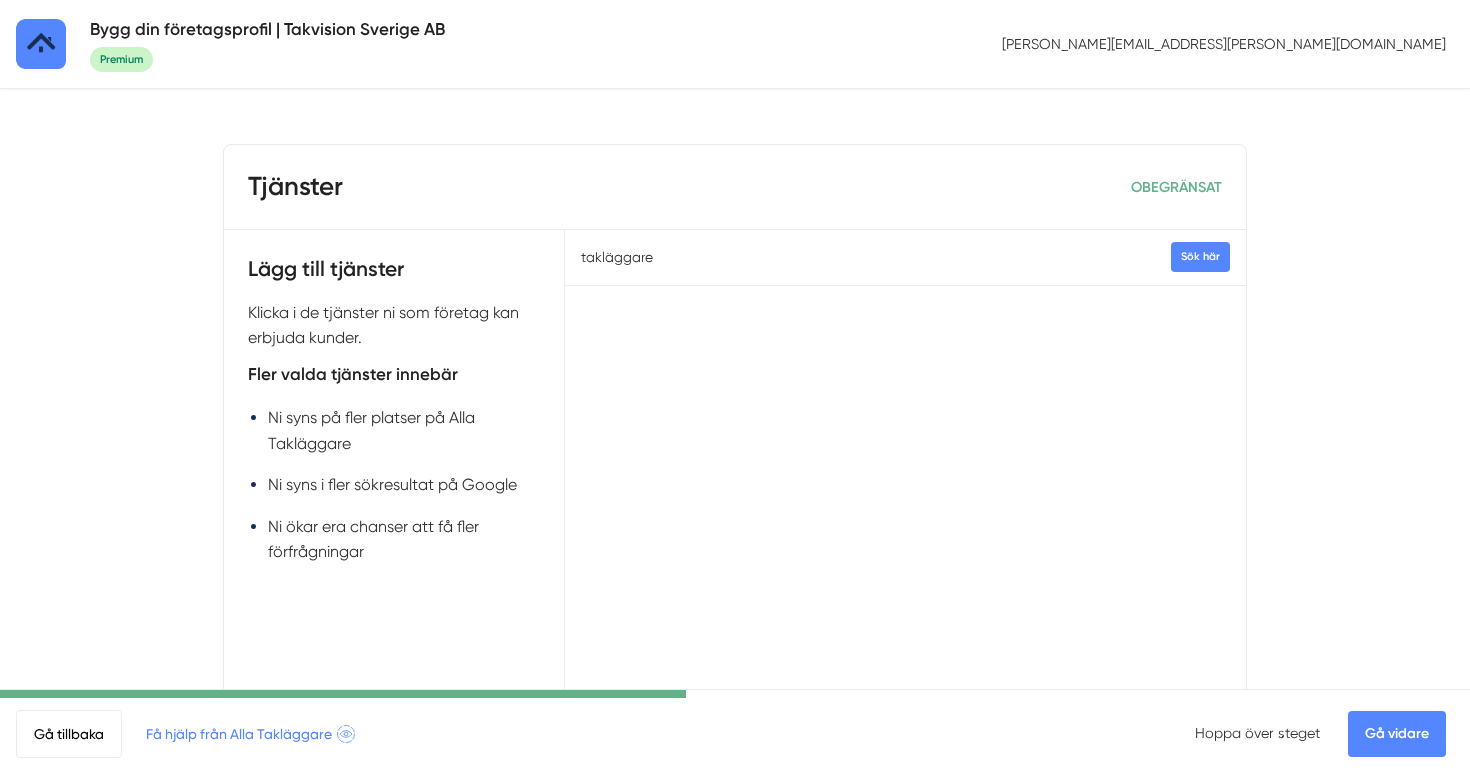 click on "takläggare" at bounding box center [905, 257] 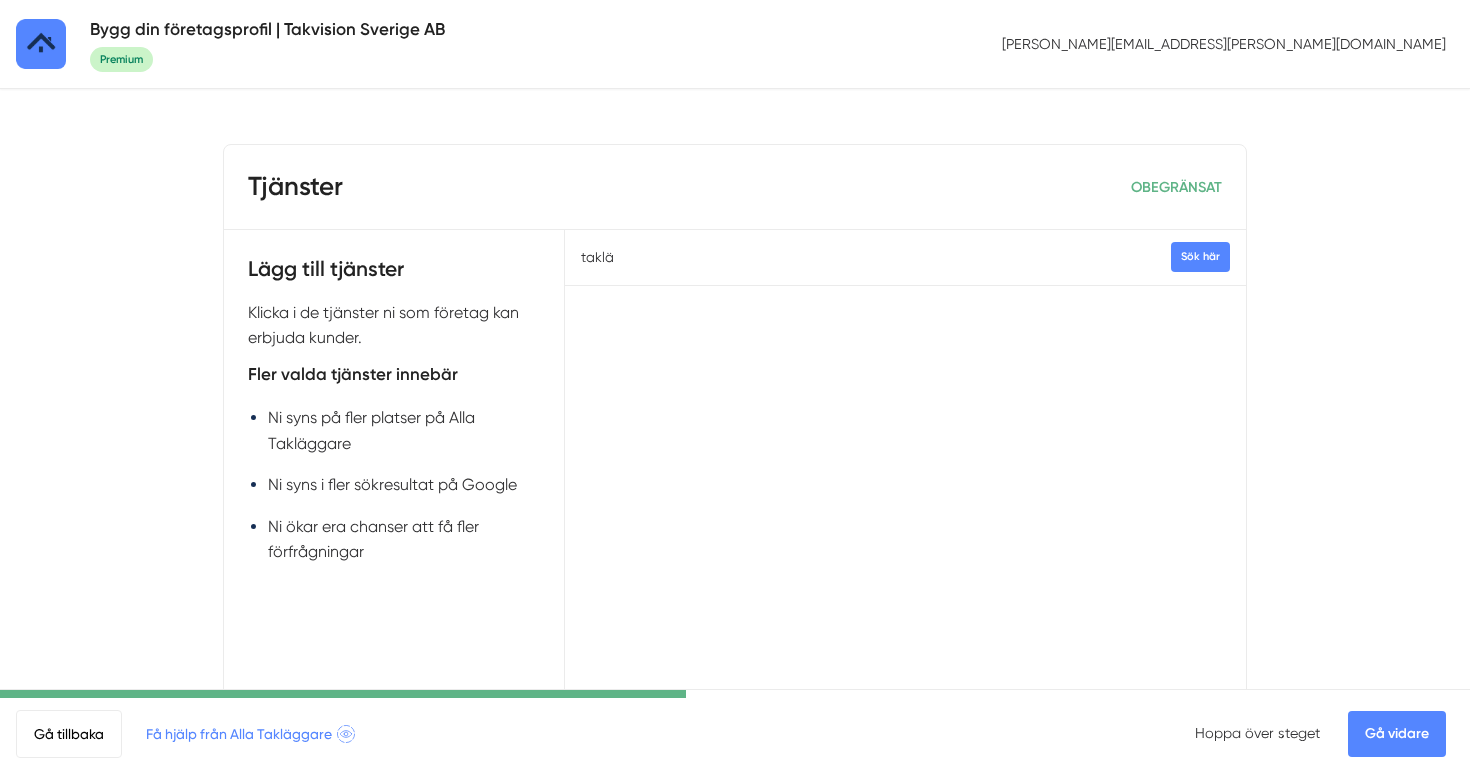 click on "Sök här" at bounding box center (1200, 256) 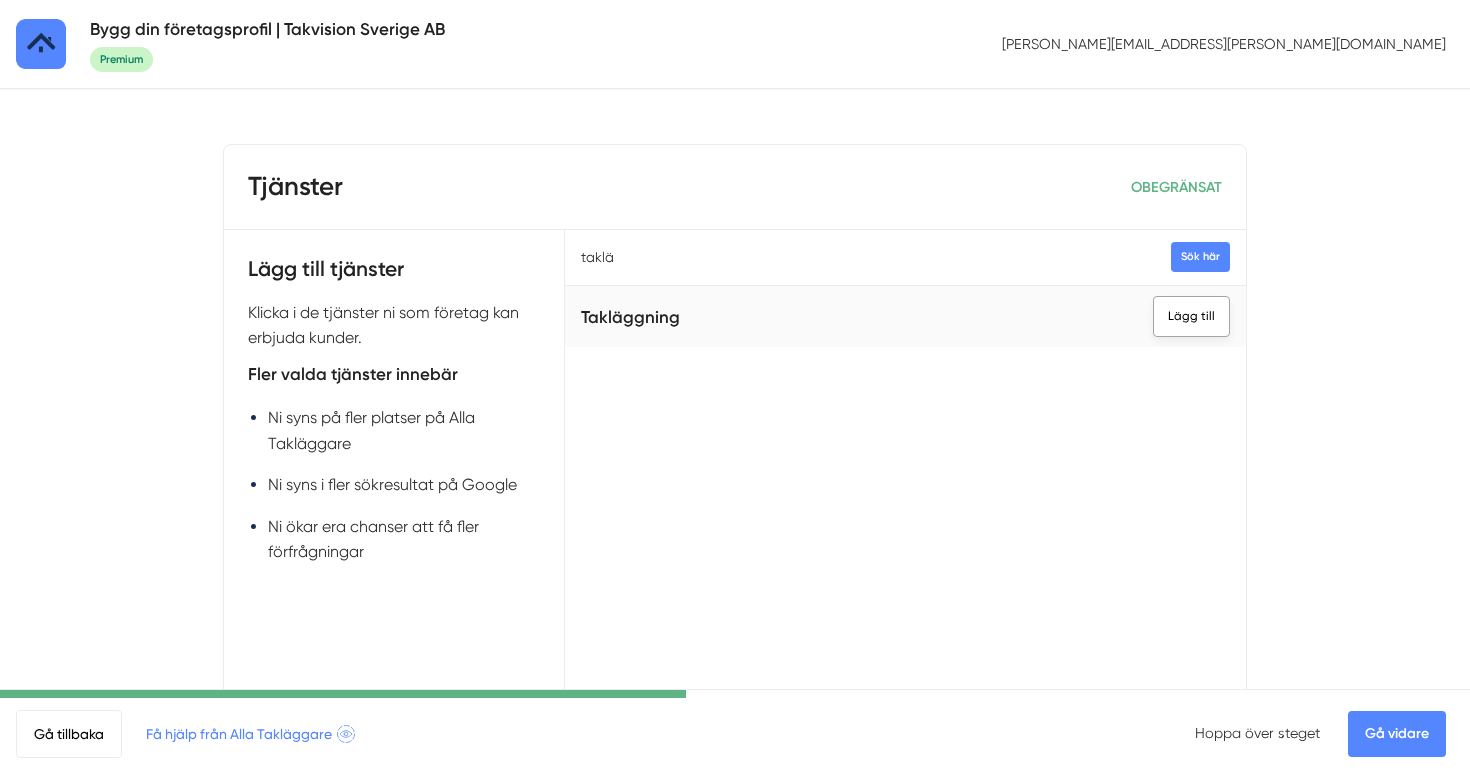 click on "Lägg till" at bounding box center (1191, 316) 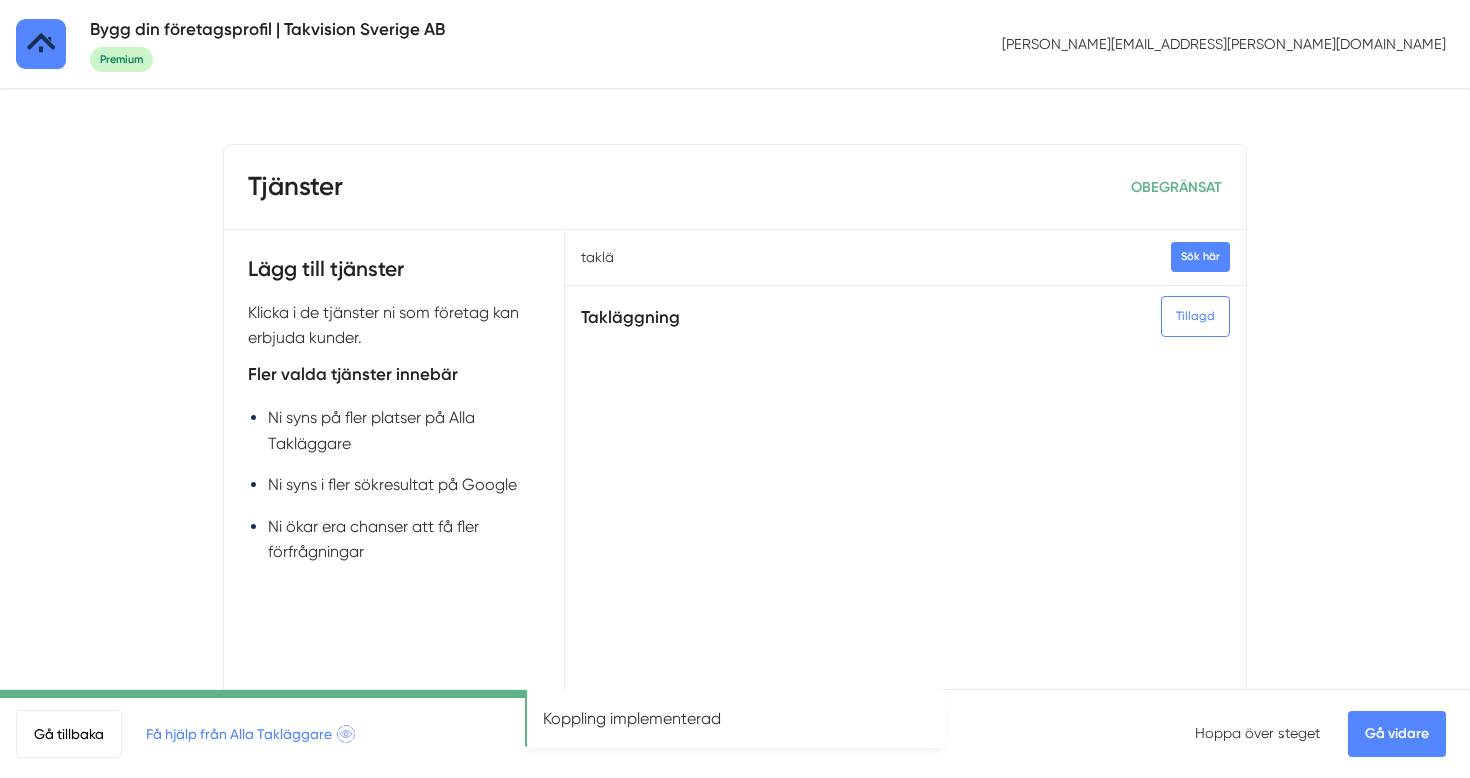 click on "taklä" at bounding box center [905, 257] 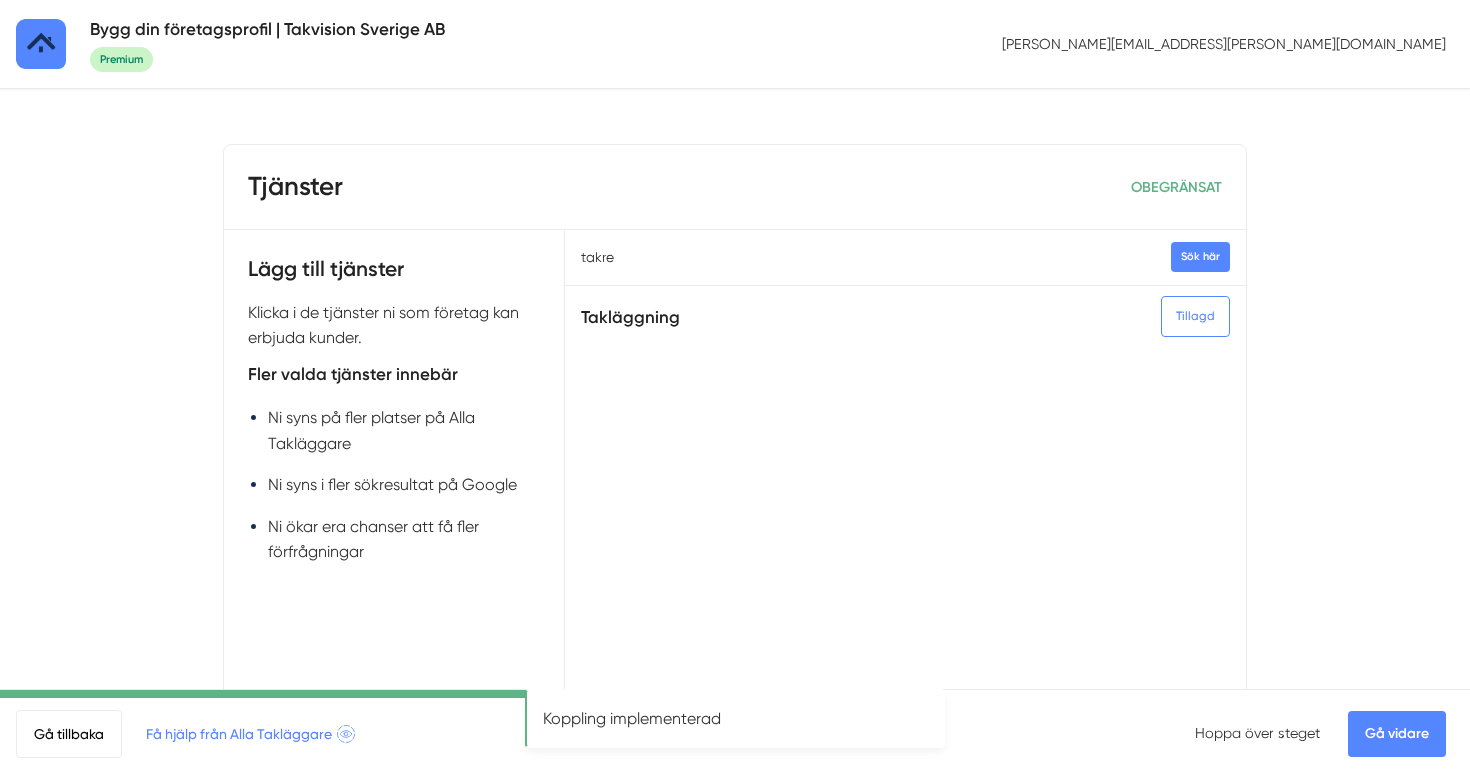 click on "takre" at bounding box center (905, 257) 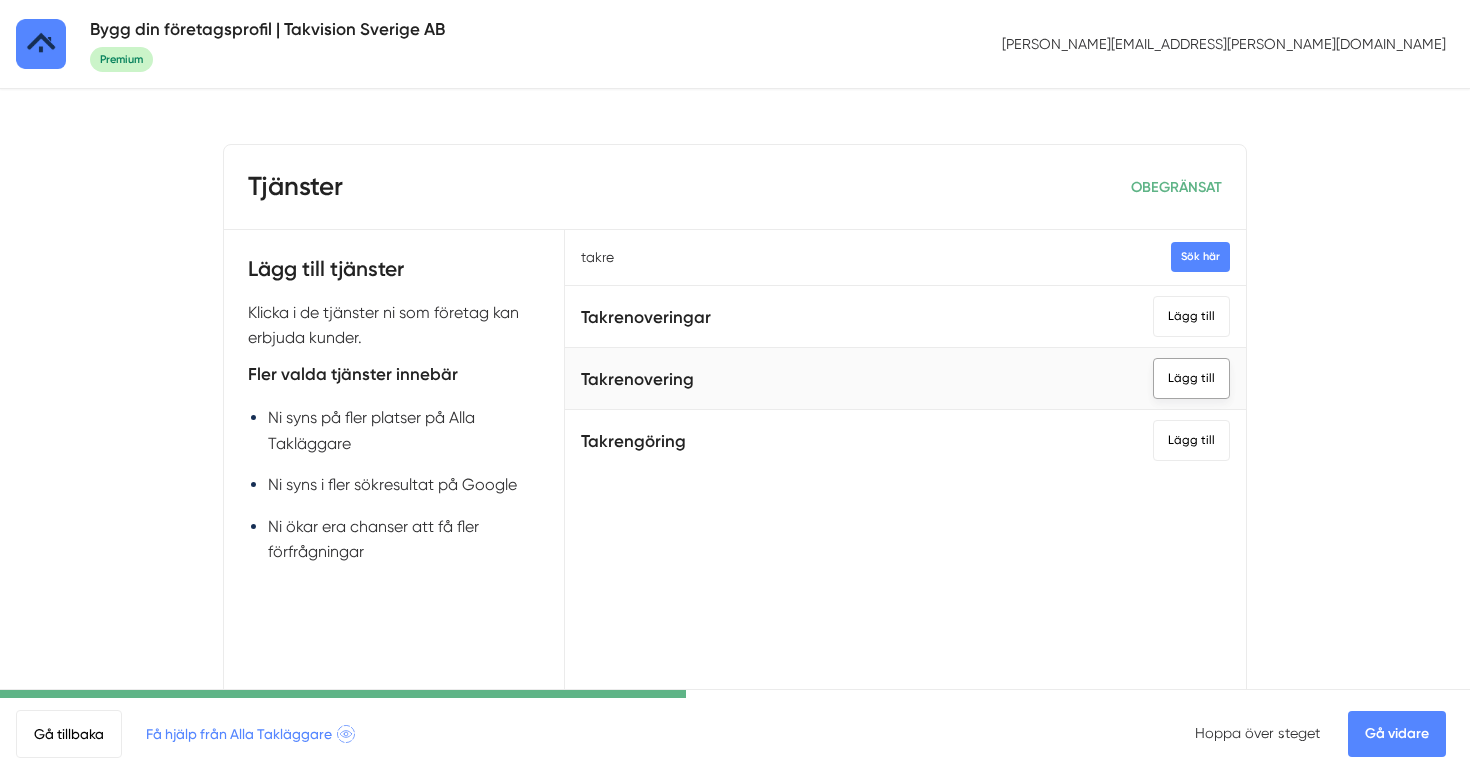 click on "Lägg till" at bounding box center [1191, 378] 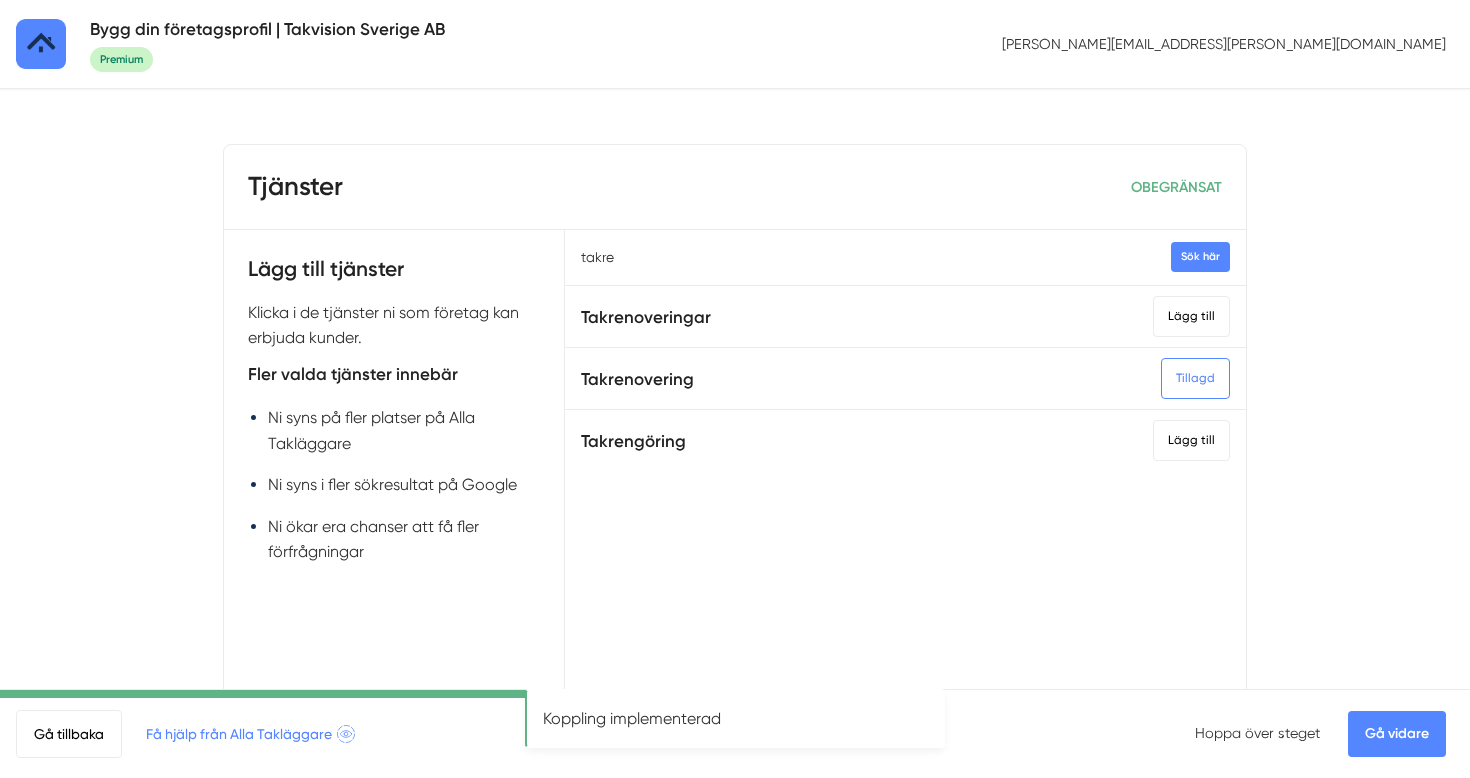 click on "Gå vidare" at bounding box center (1397, 734) 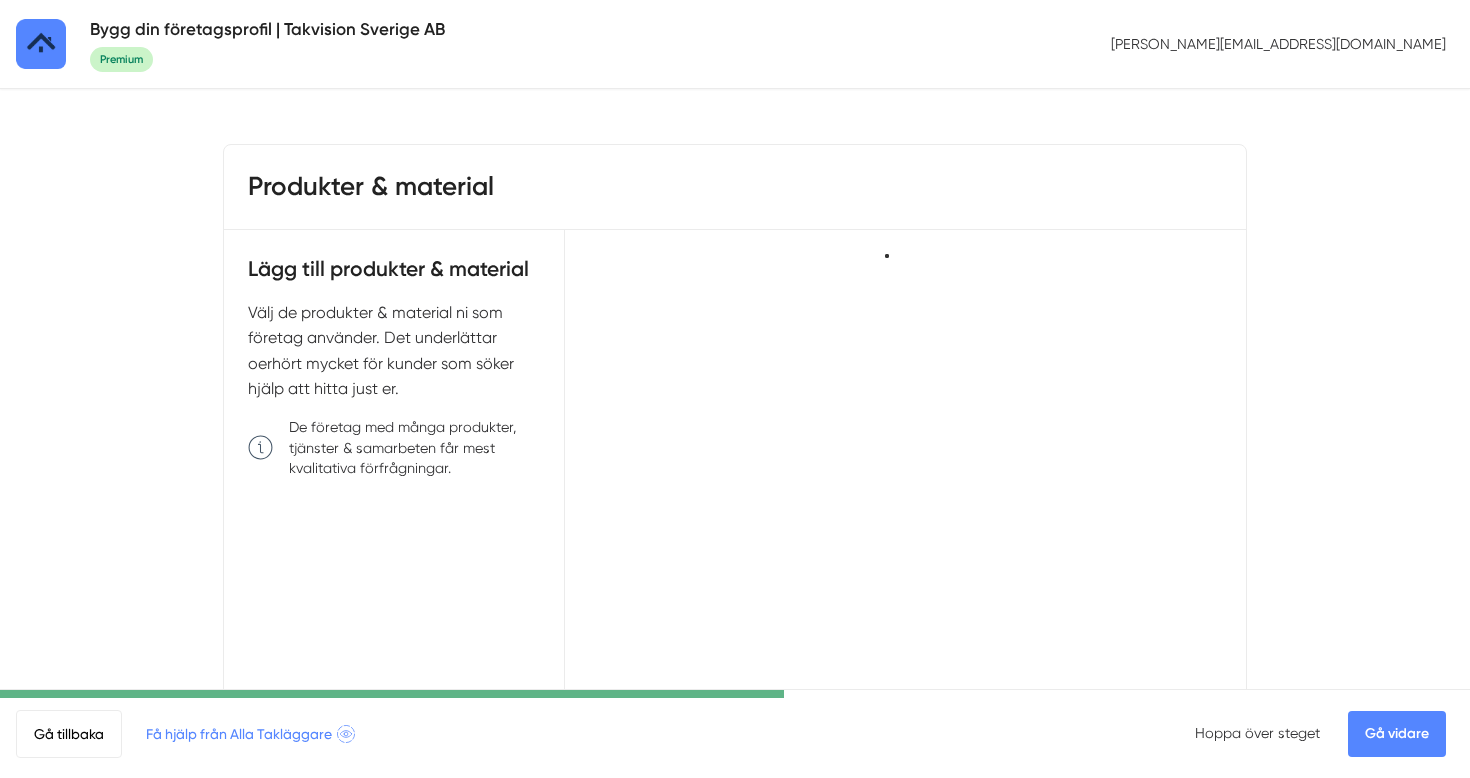scroll, scrollTop: 0, scrollLeft: 0, axis: both 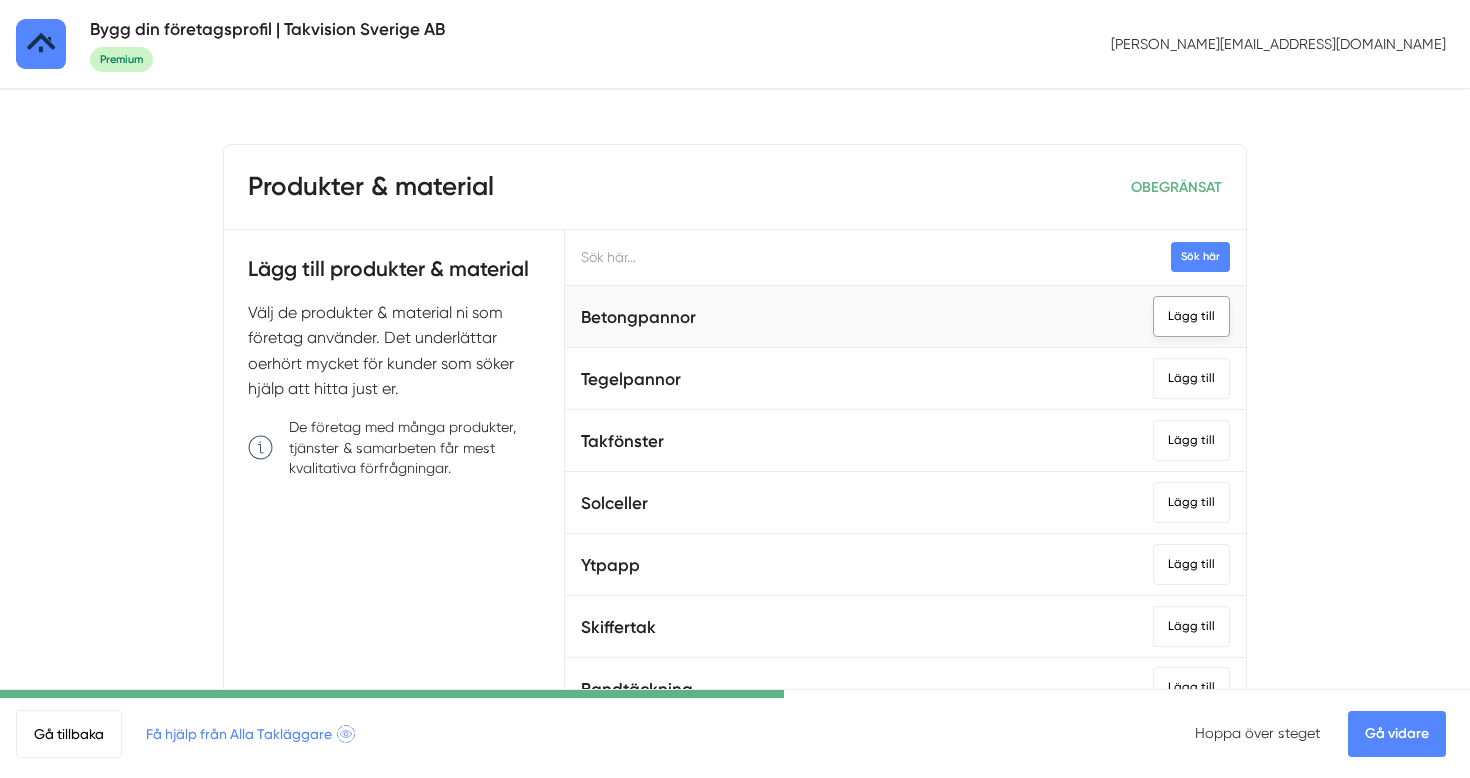 click on "Lägg till" at bounding box center (1191, 316) 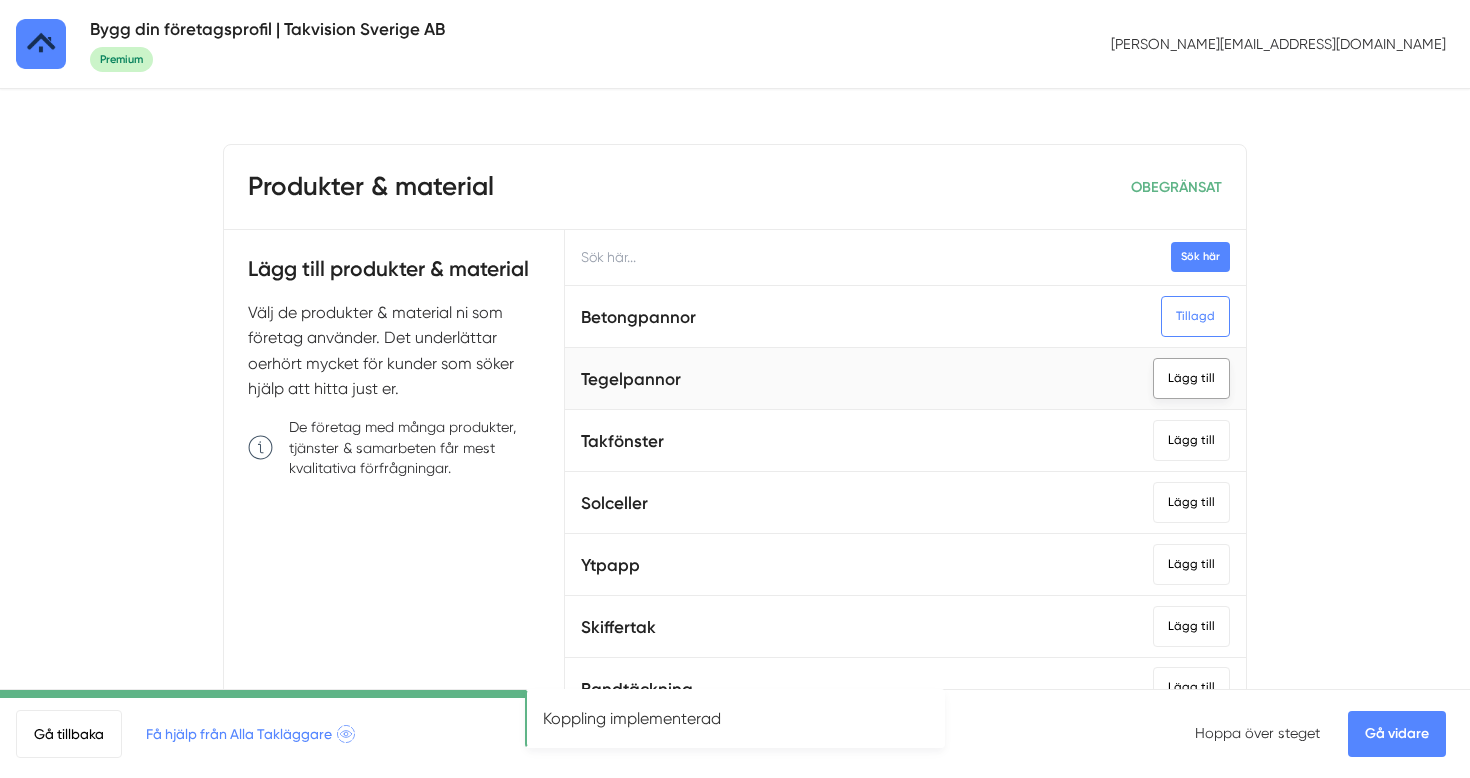 click on "Lägg till" at bounding box center [1191, 378] 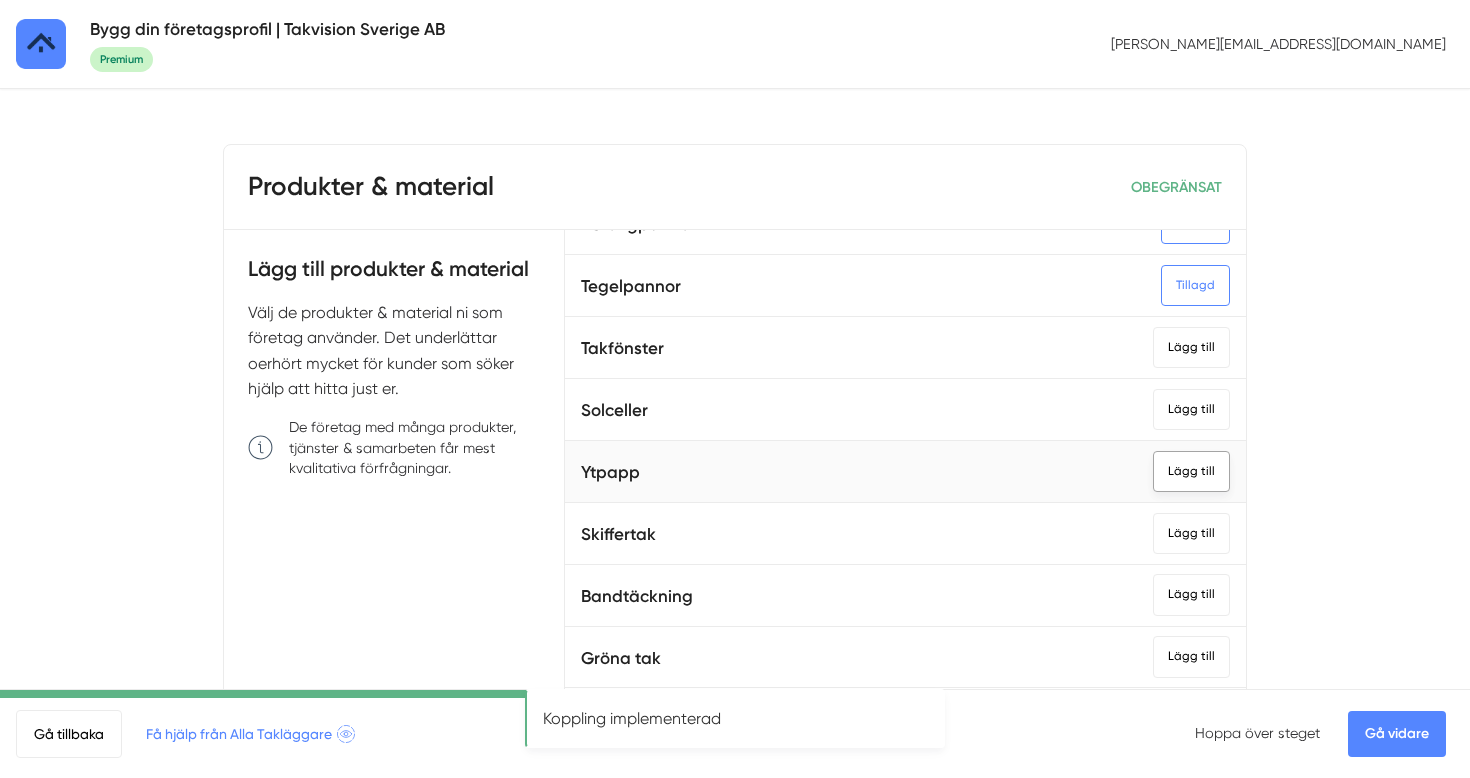 scroll, scrollTop: 94, scrollLeft: 0, axis: vertical 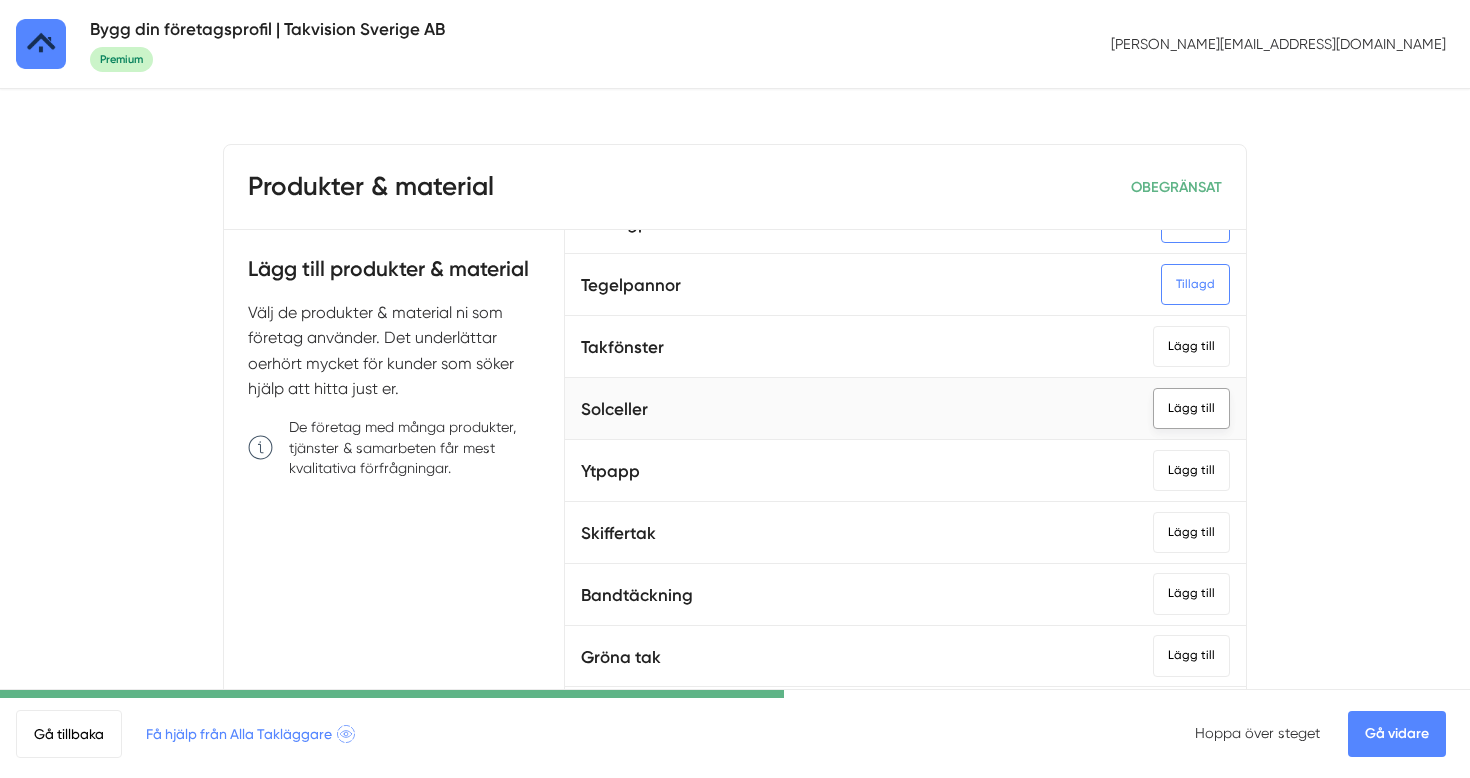 click on "Lägg till" at bounding box center [1191, 408] 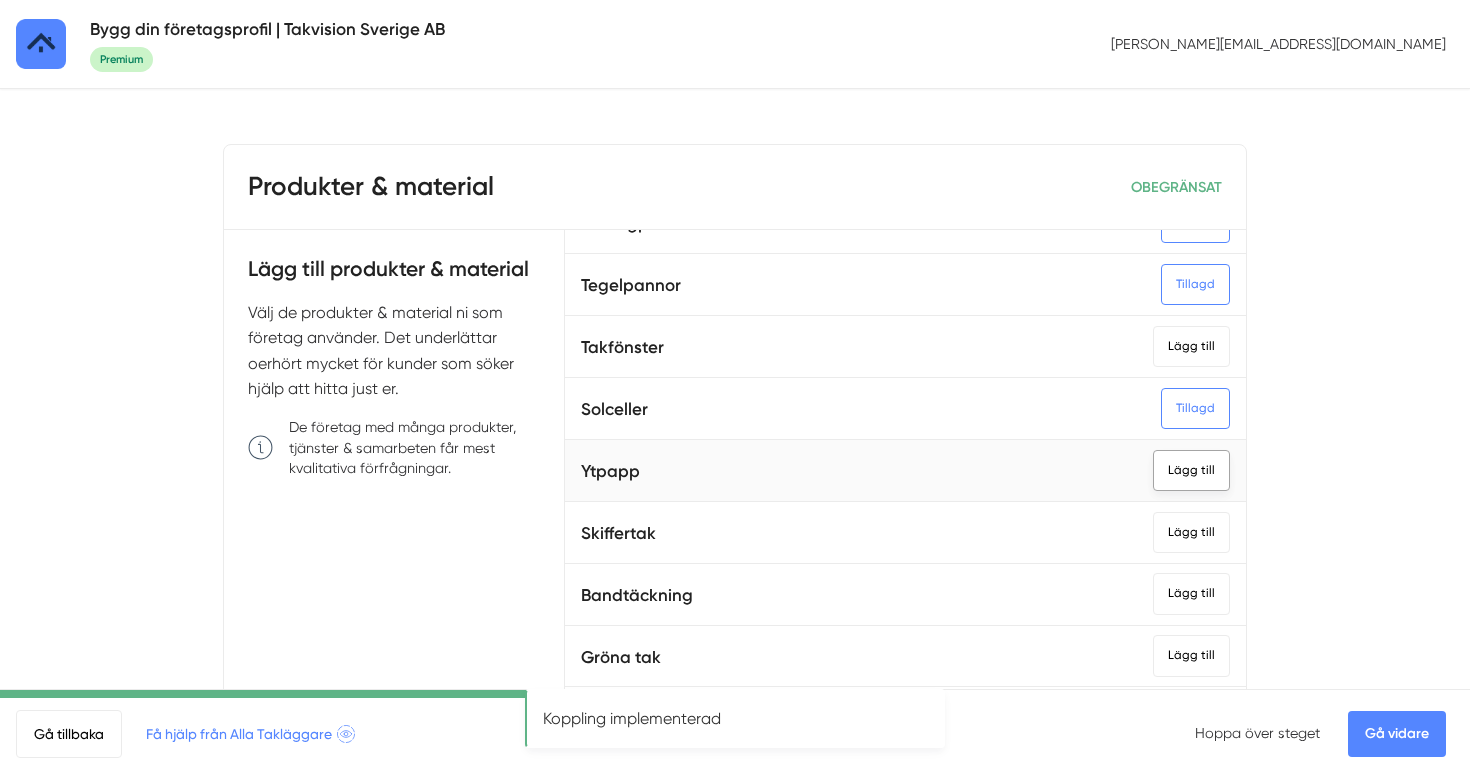click on "Lägg till" at bounding box center (1191, 470) 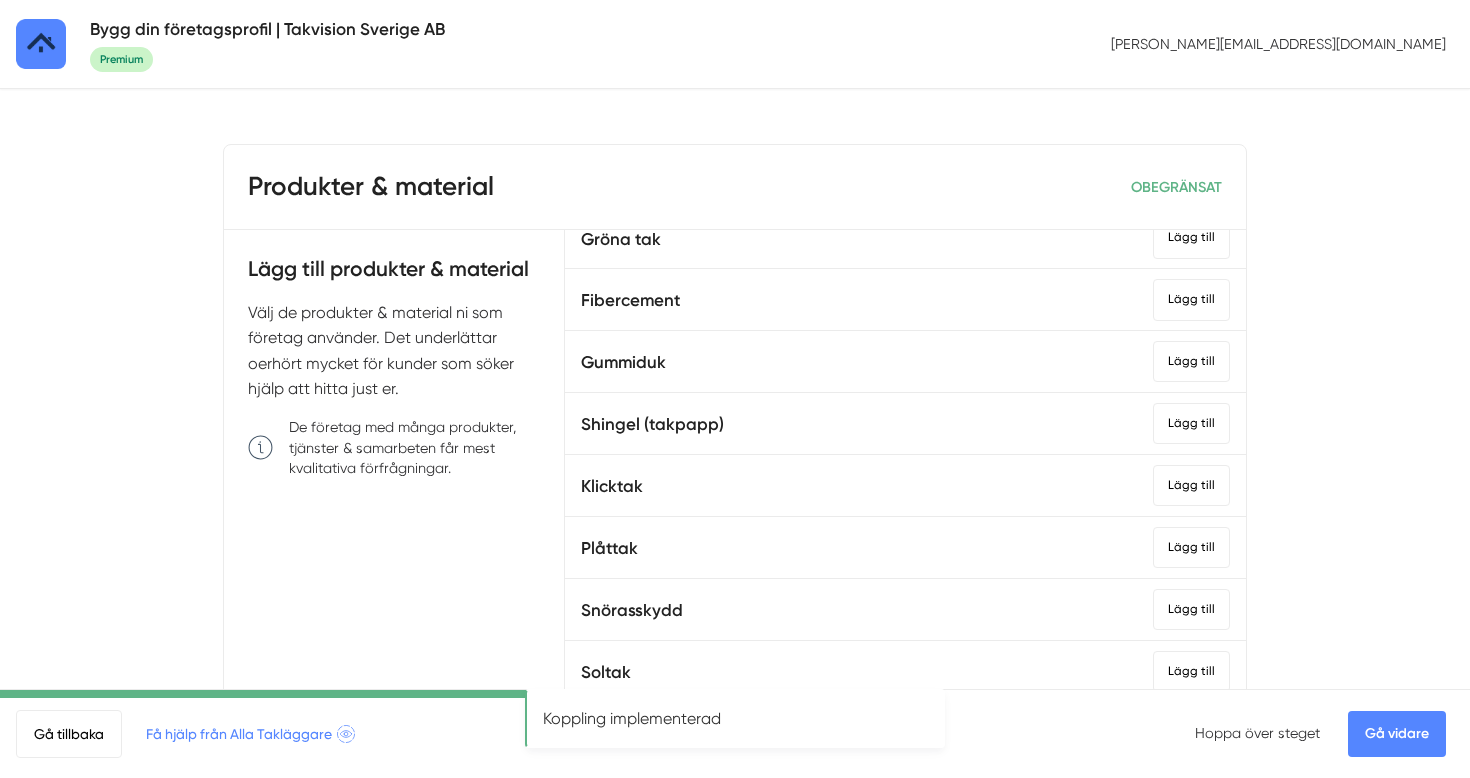 scroll, scrollTop: 561, scrollLeft: 0, axis: vertical 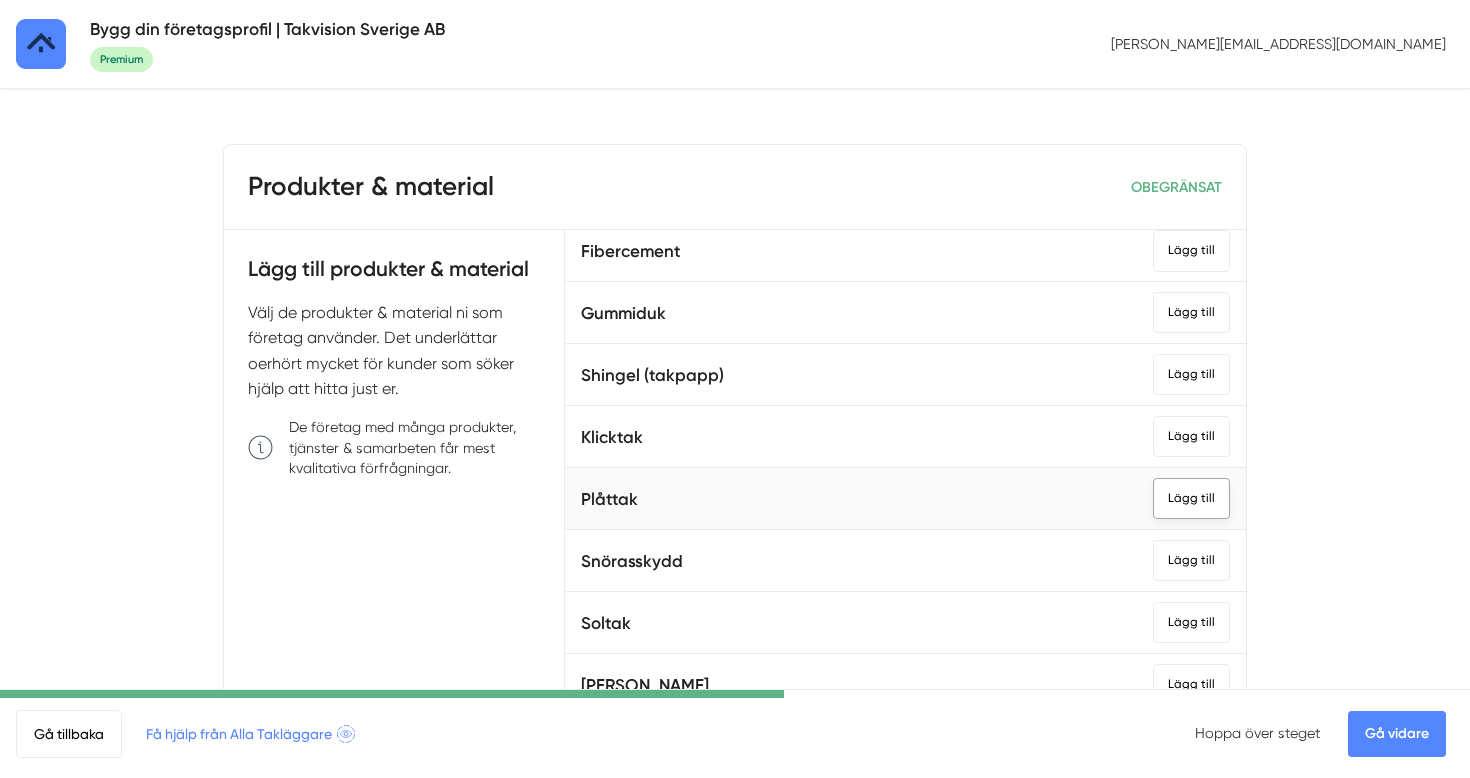click on "Lägg till" at bounding box center (1191, 498) 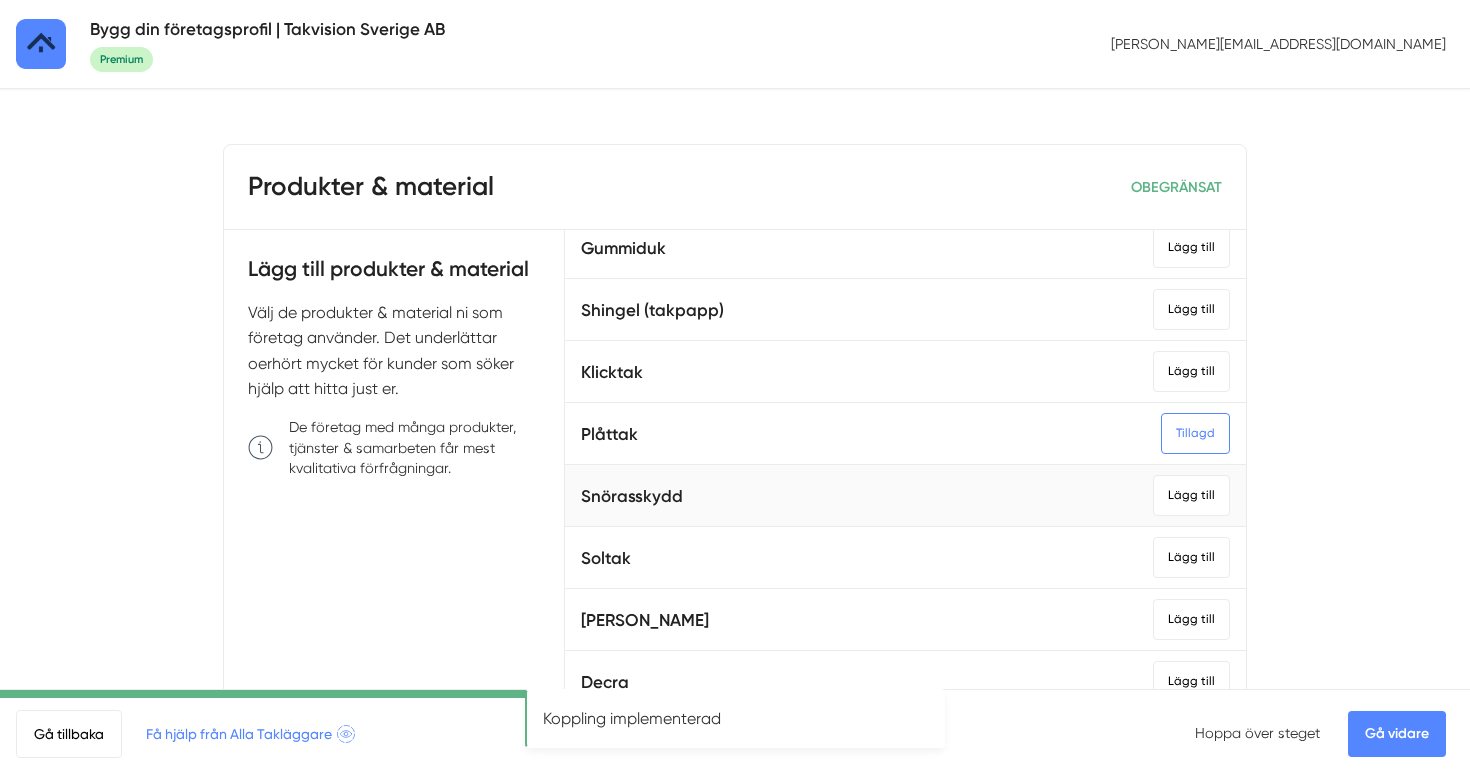 scroll, scrollTop: 647, scrollLeft: 0, axis: vertical 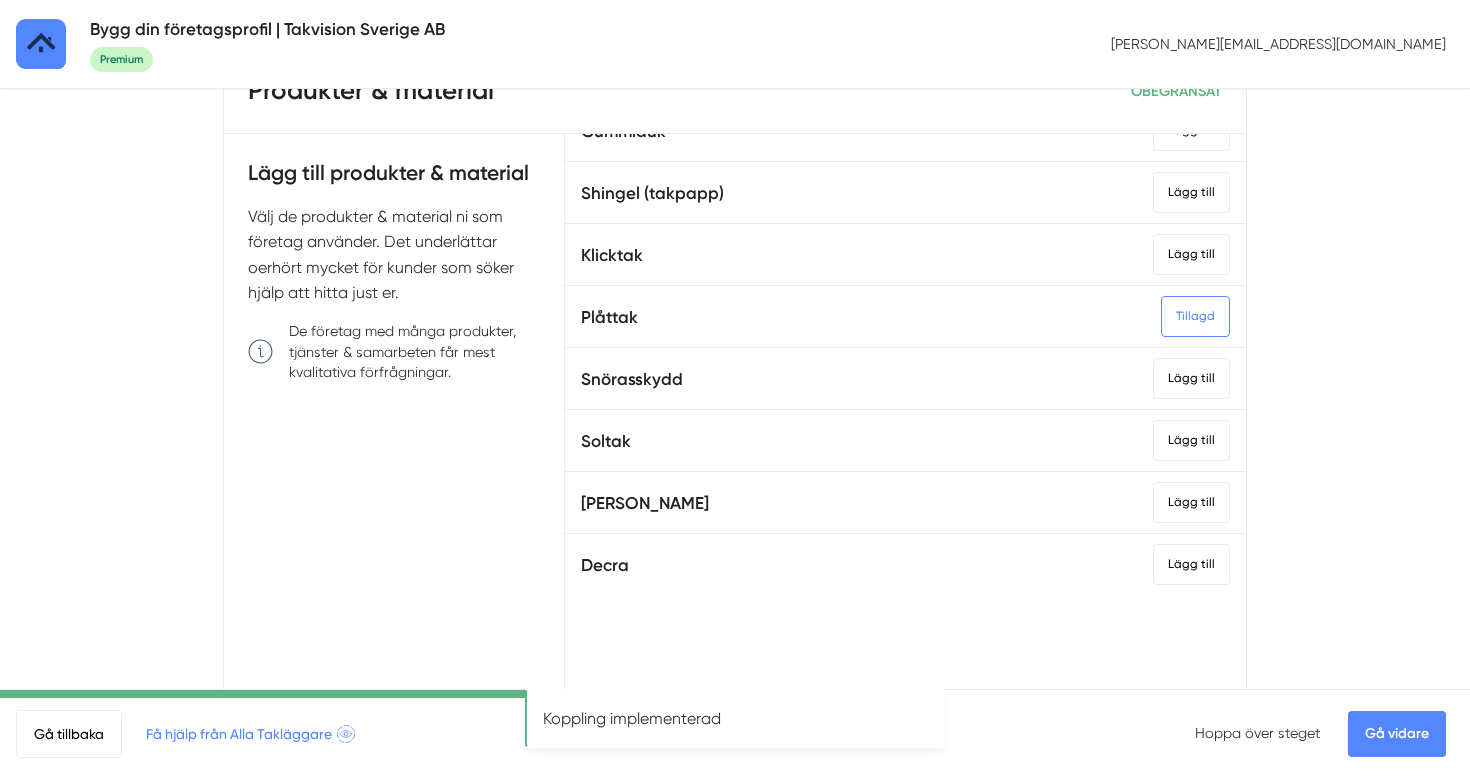 click on "Gå vidare" at bounding box center [1397, 734] 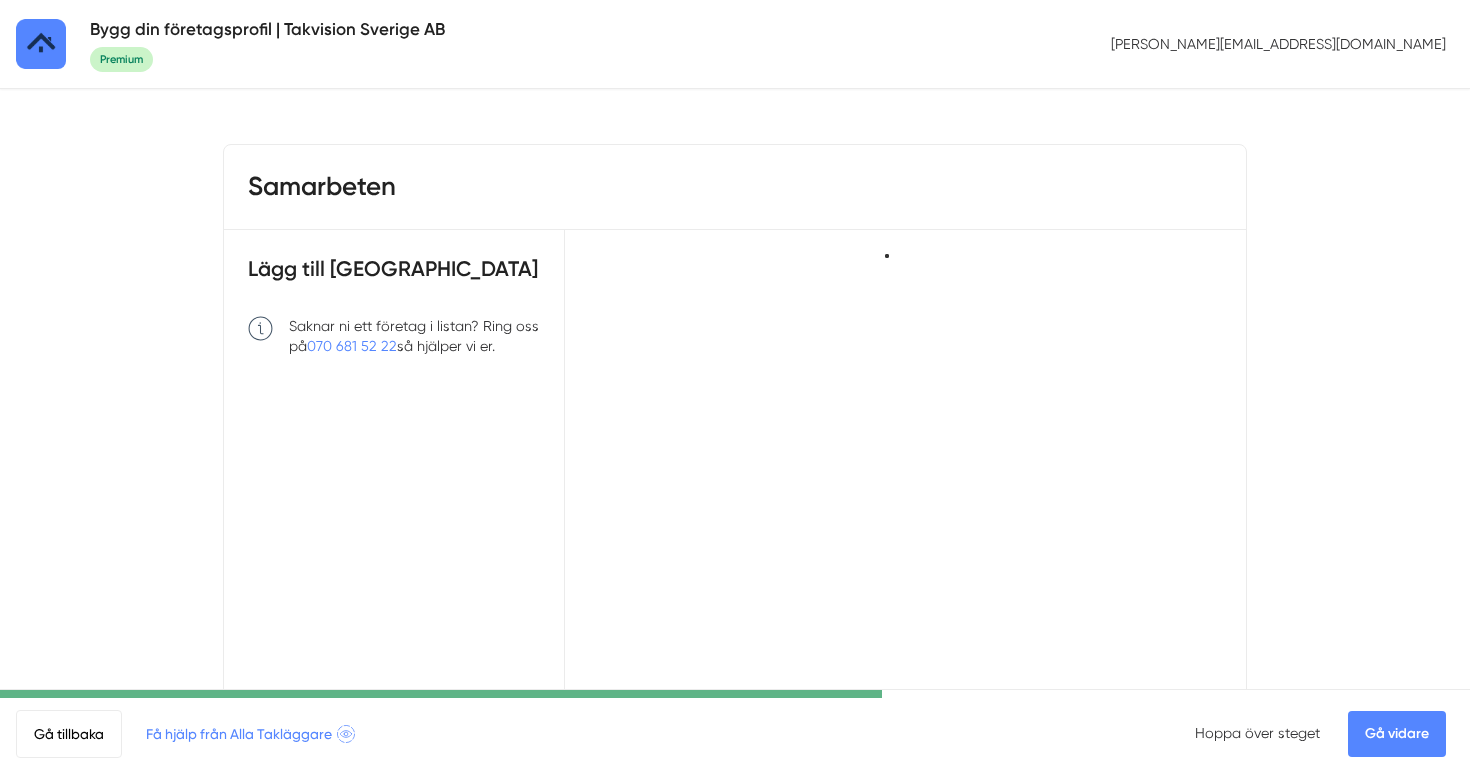 scroll, scrollTop: 0, scrollLeft: 0, axis: both 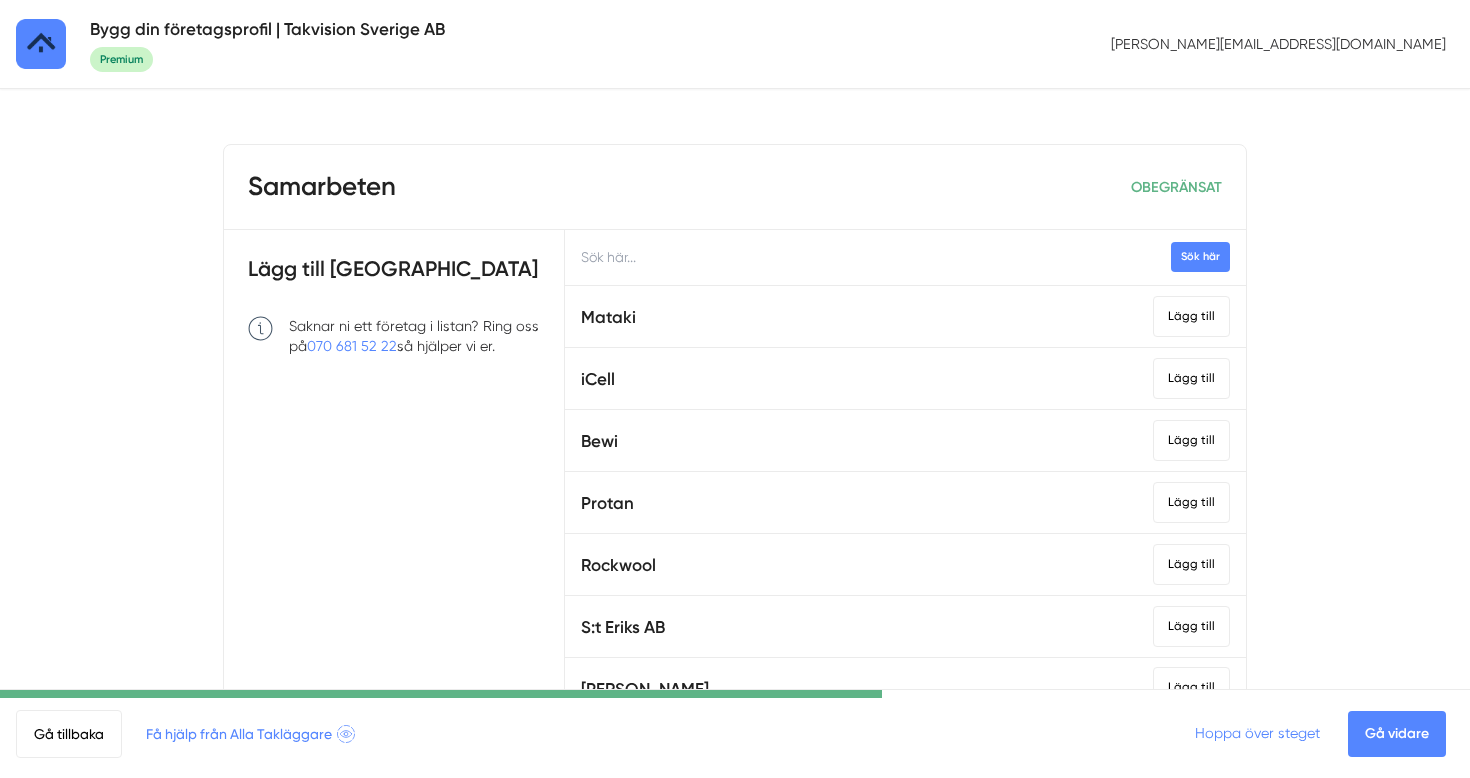 click on "Hoppa över steget" at bounding box center (1257, 733) 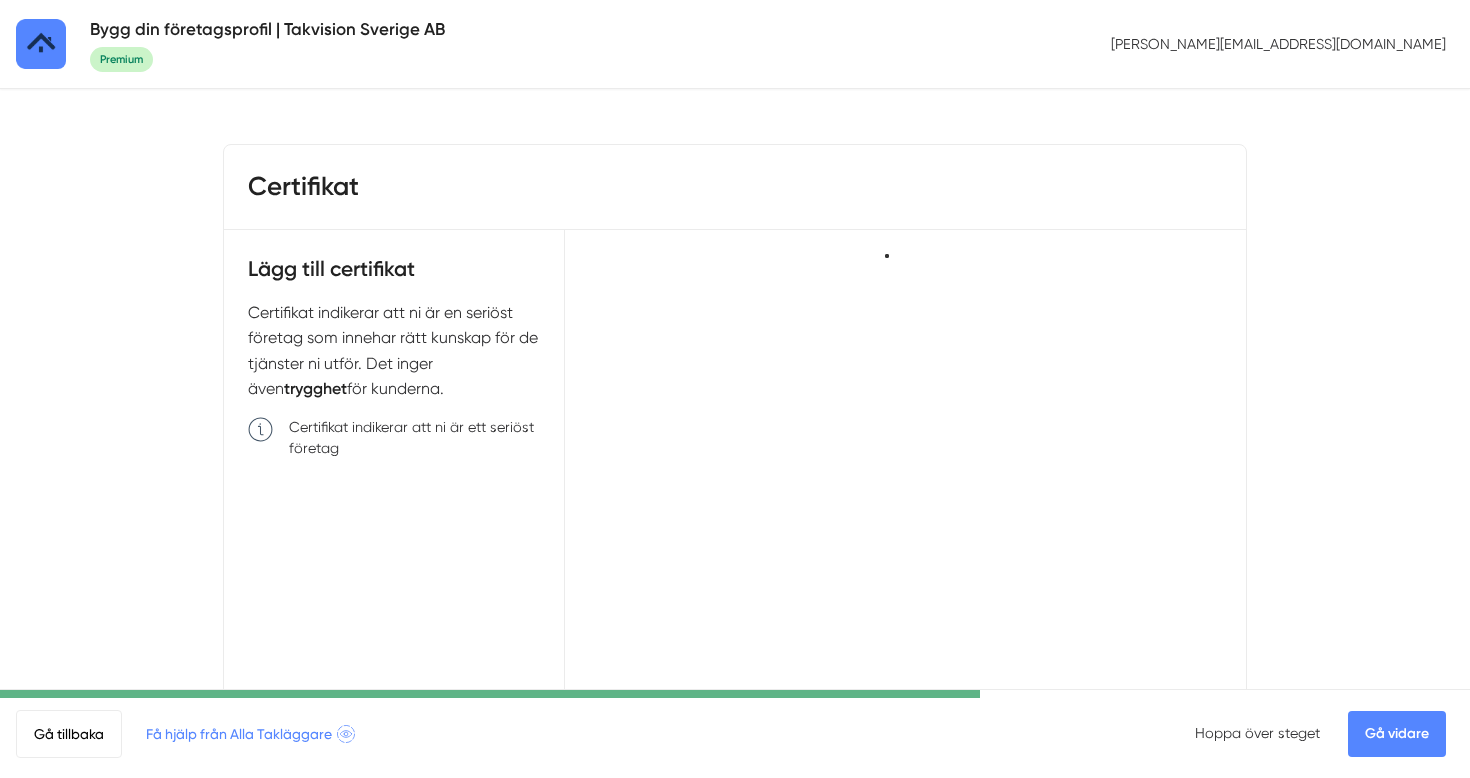 scroll, scrollTop: 0, scrollLeft: 0, axis: both 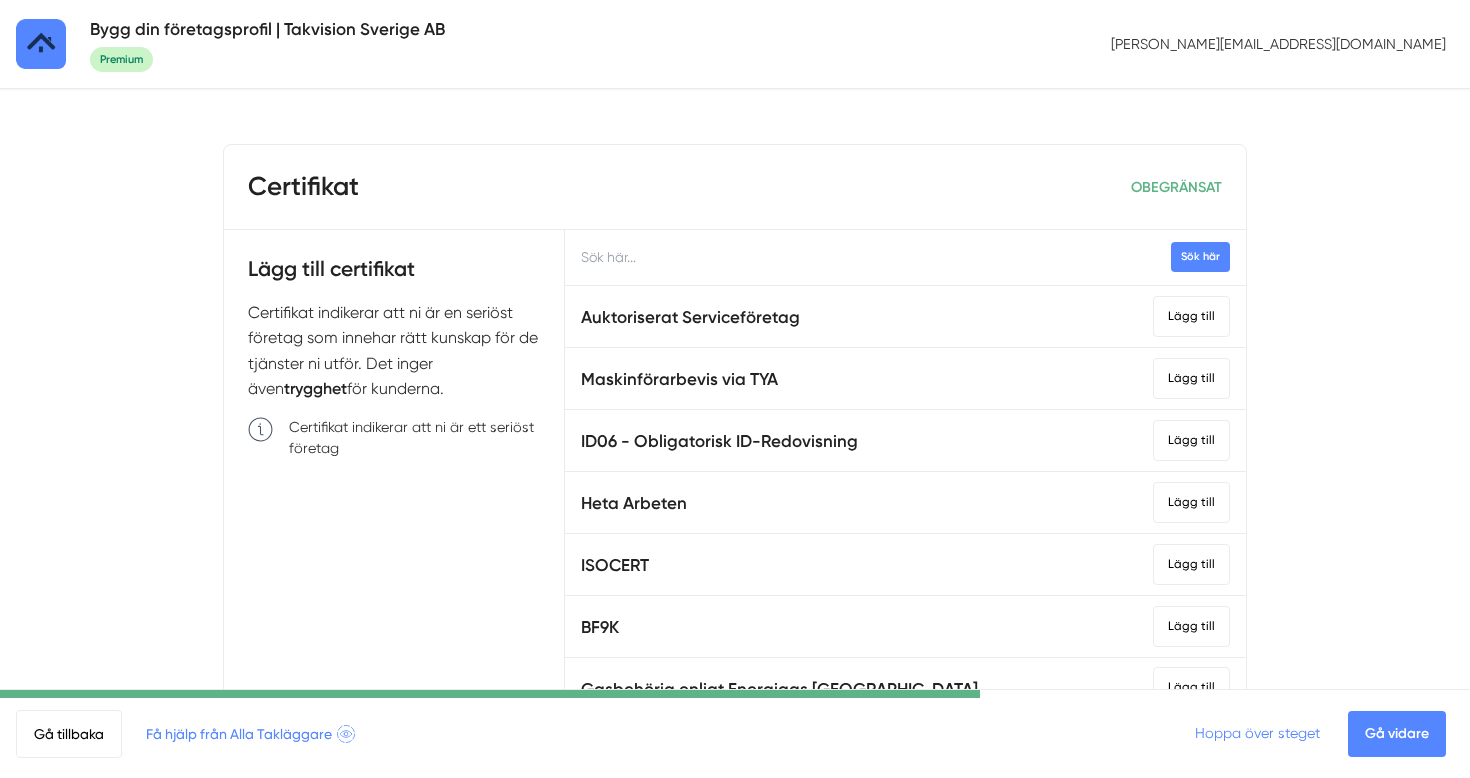 click on "Hoppa över steget" at bounding box center [1257, 733] 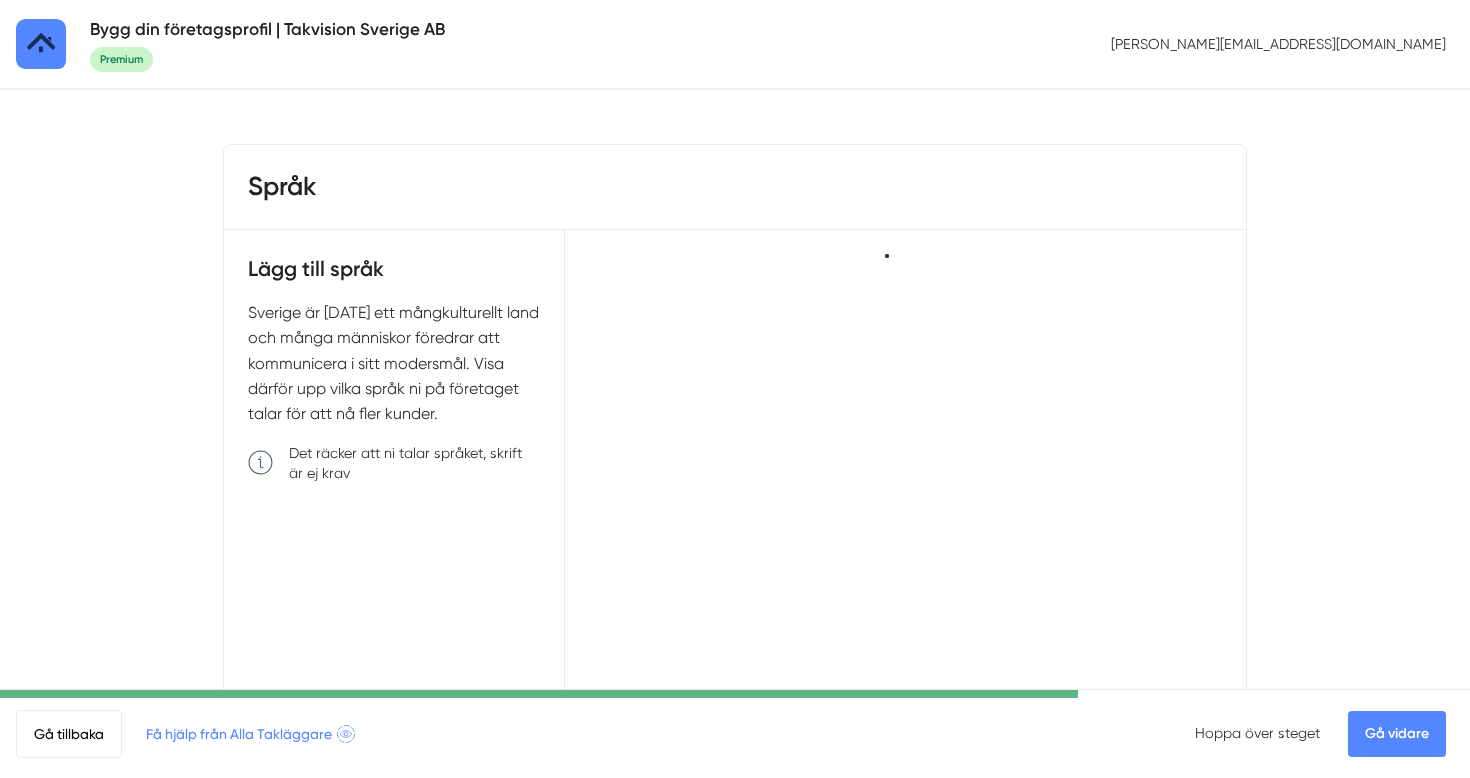 scroll, scrollTop: 0, scrollLeft: 0, axis: both 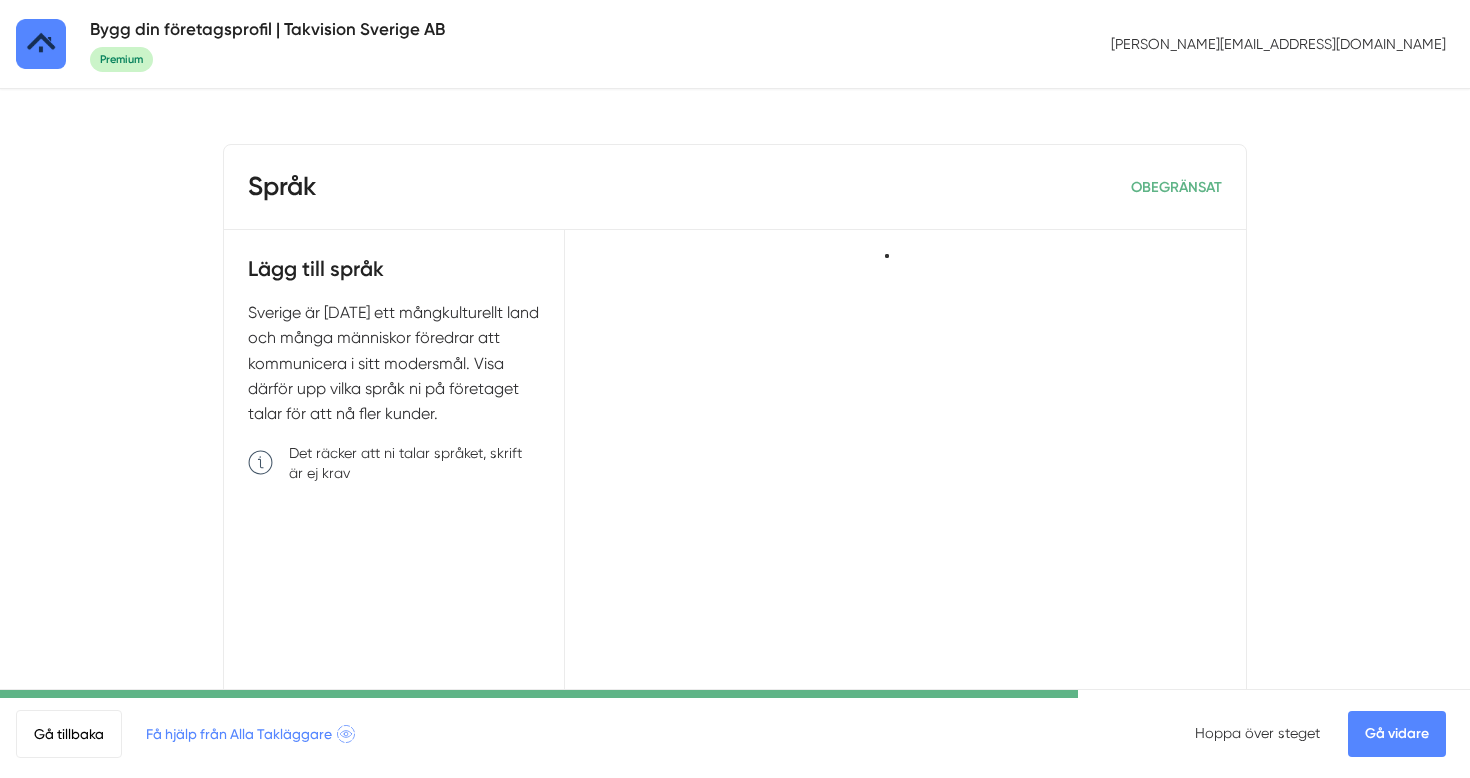 click on "Hoppa över steget" at bounding box center (1257, 733) 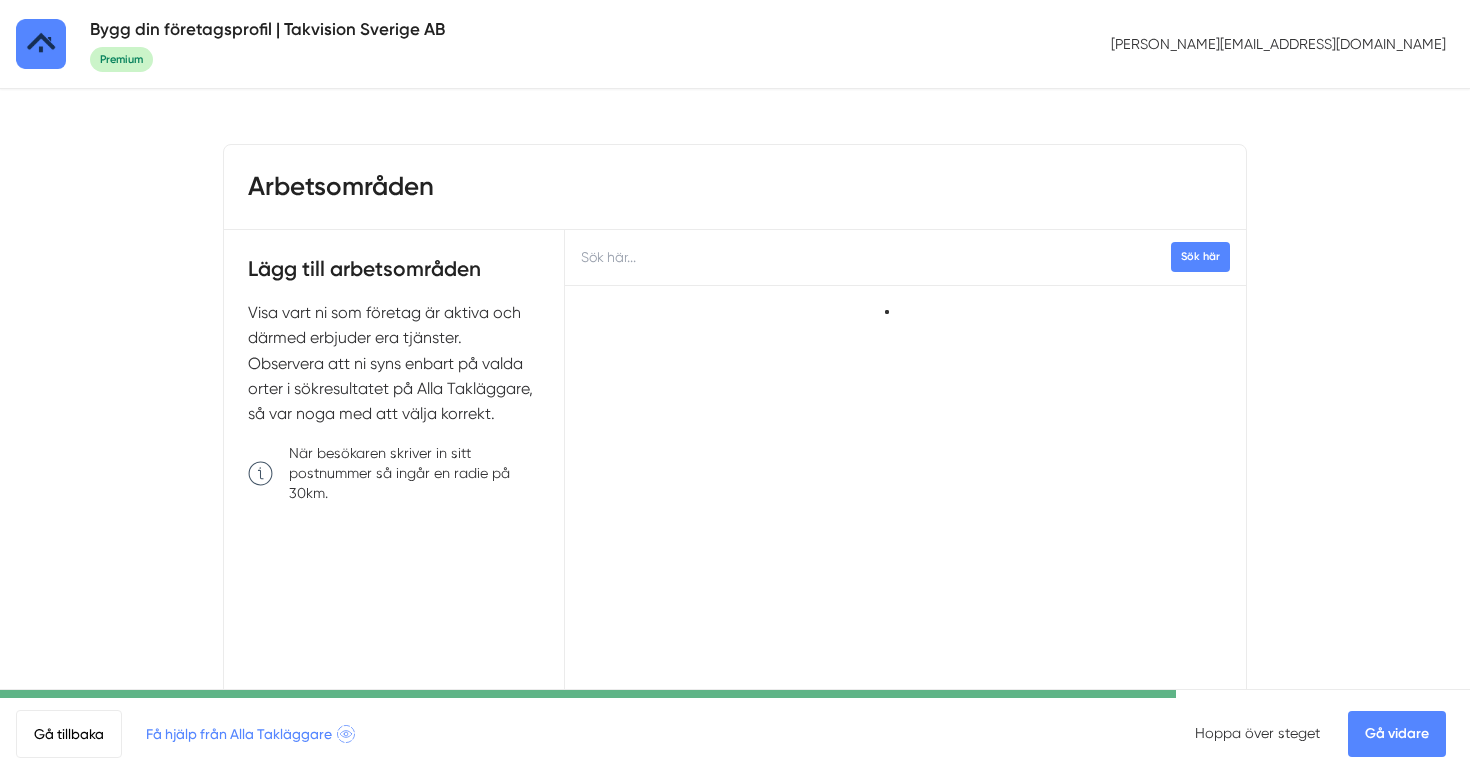 scroll, scrollTop: 0, scrollLeft: 0, axis: both 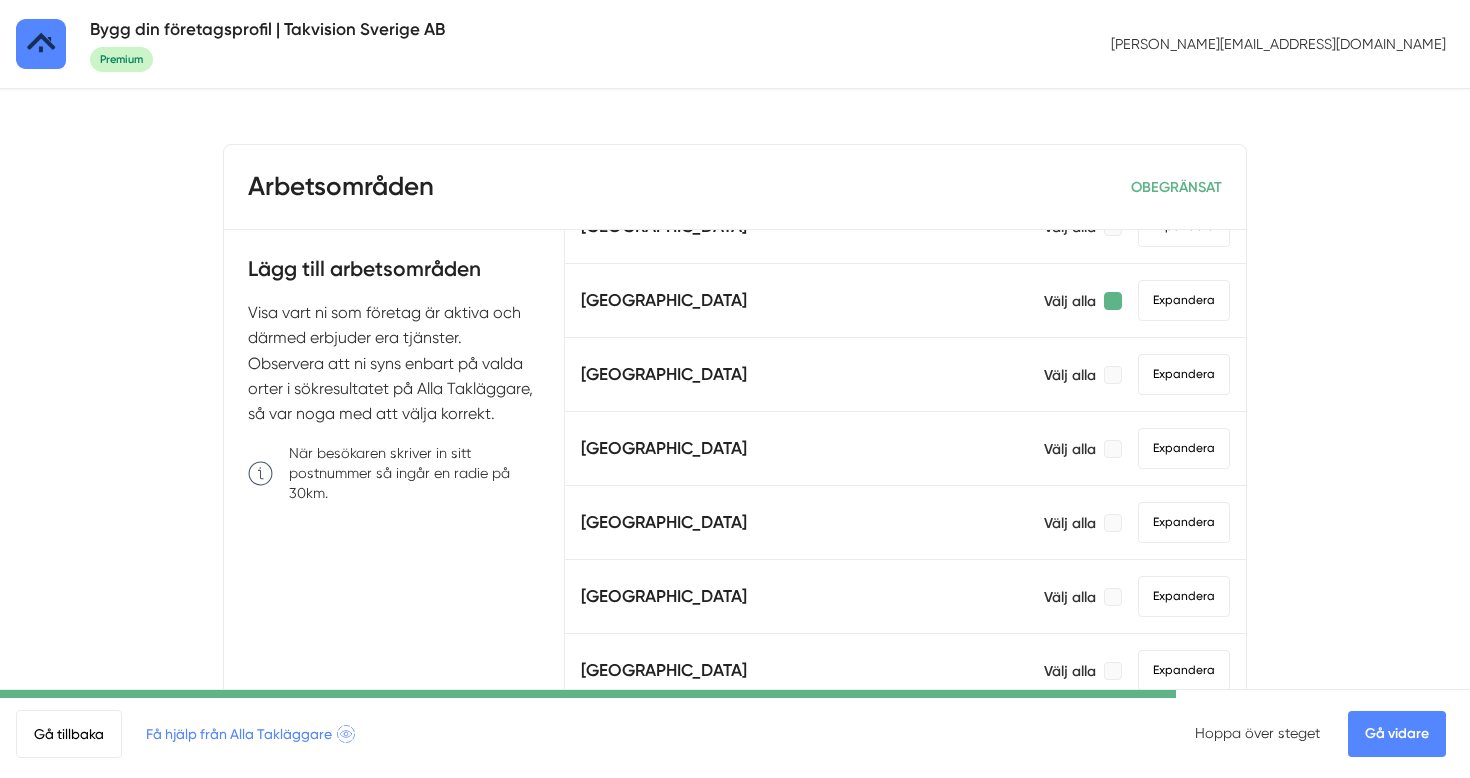 click at bounding box center [1113, 301] 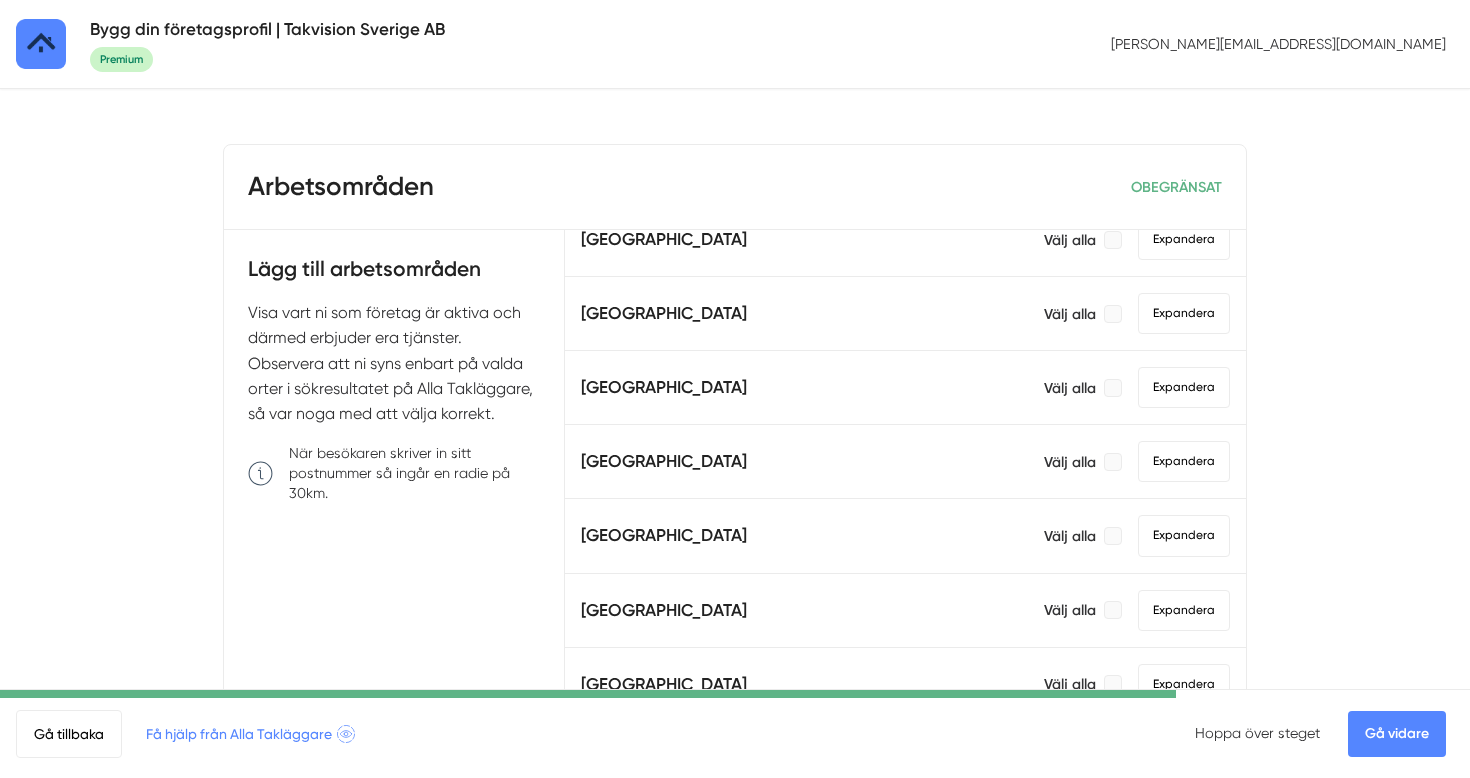 scroll, scrollTop: 1138, scrollLeft: 0, axis: vertical 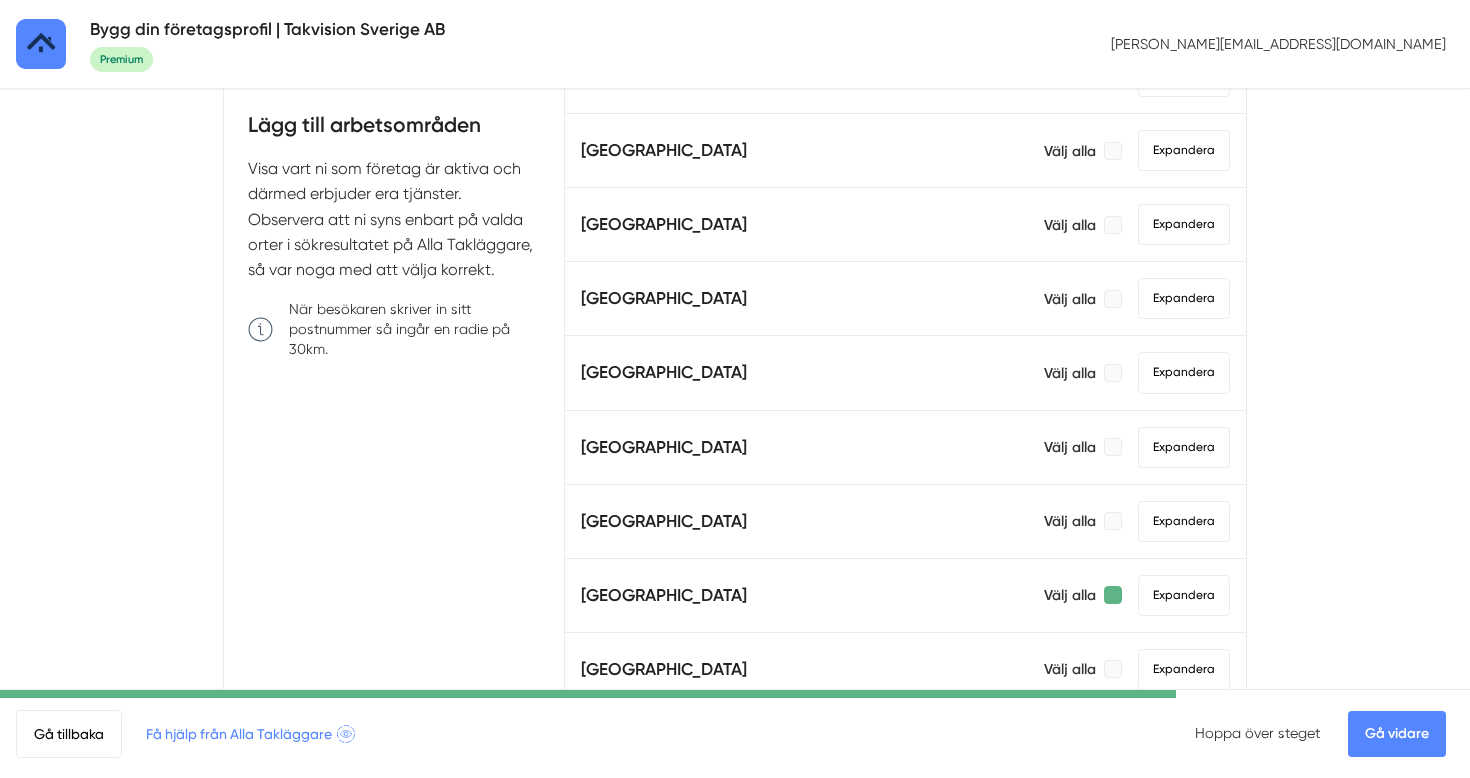 click at bounding box center [1113, 595] 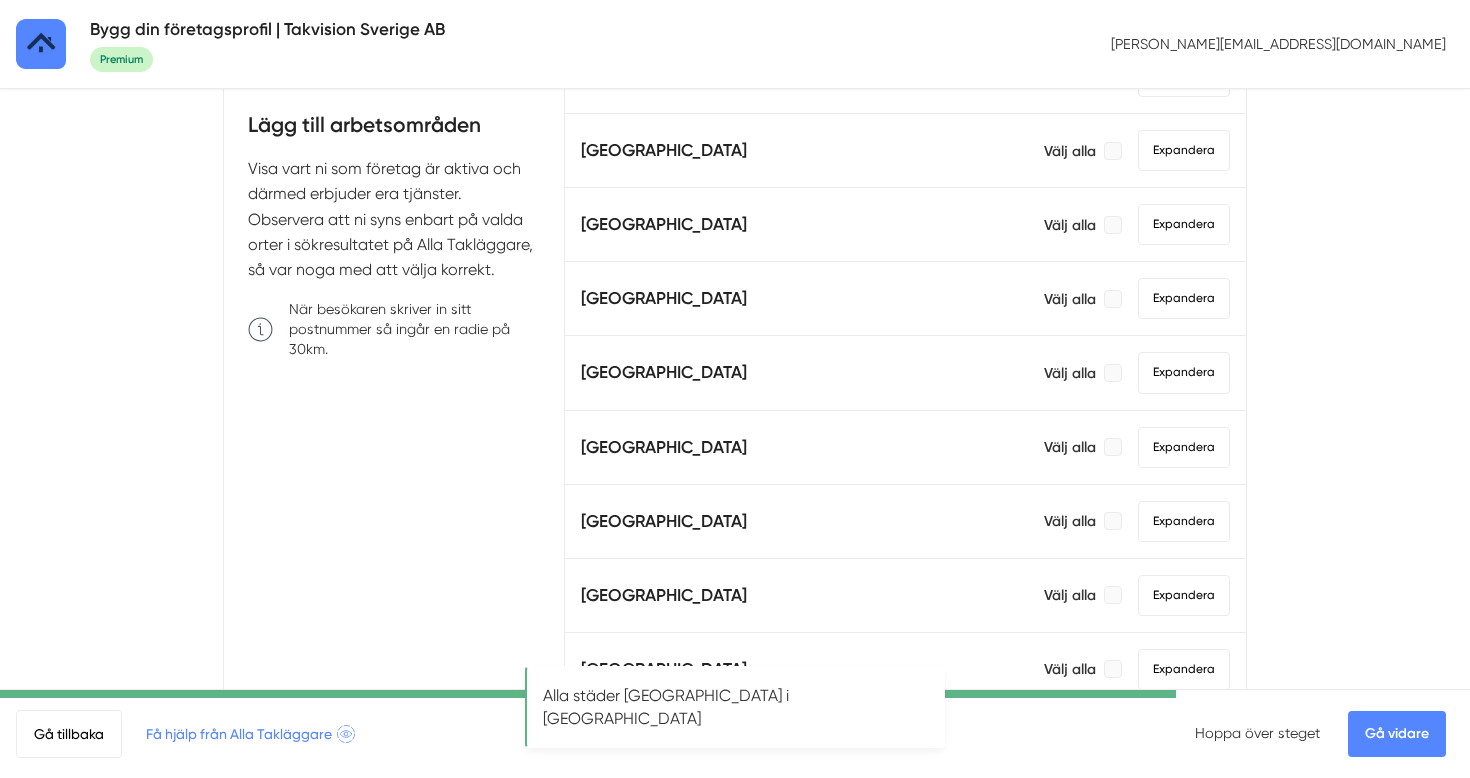 click on "Gå vidare" at bounding box center (1397, 734) 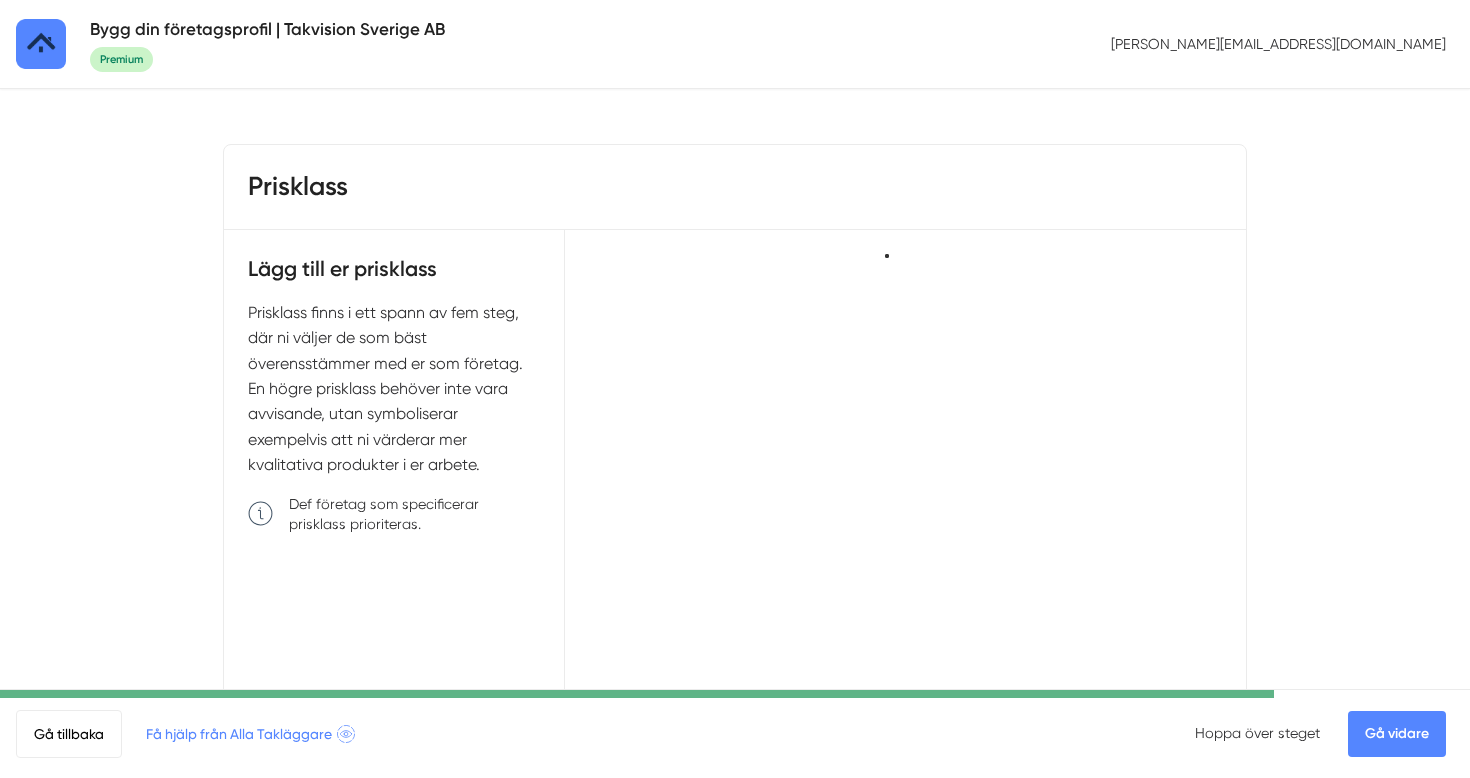 scroll, scrollTop: 0, scrollLeft: 0, axis: both 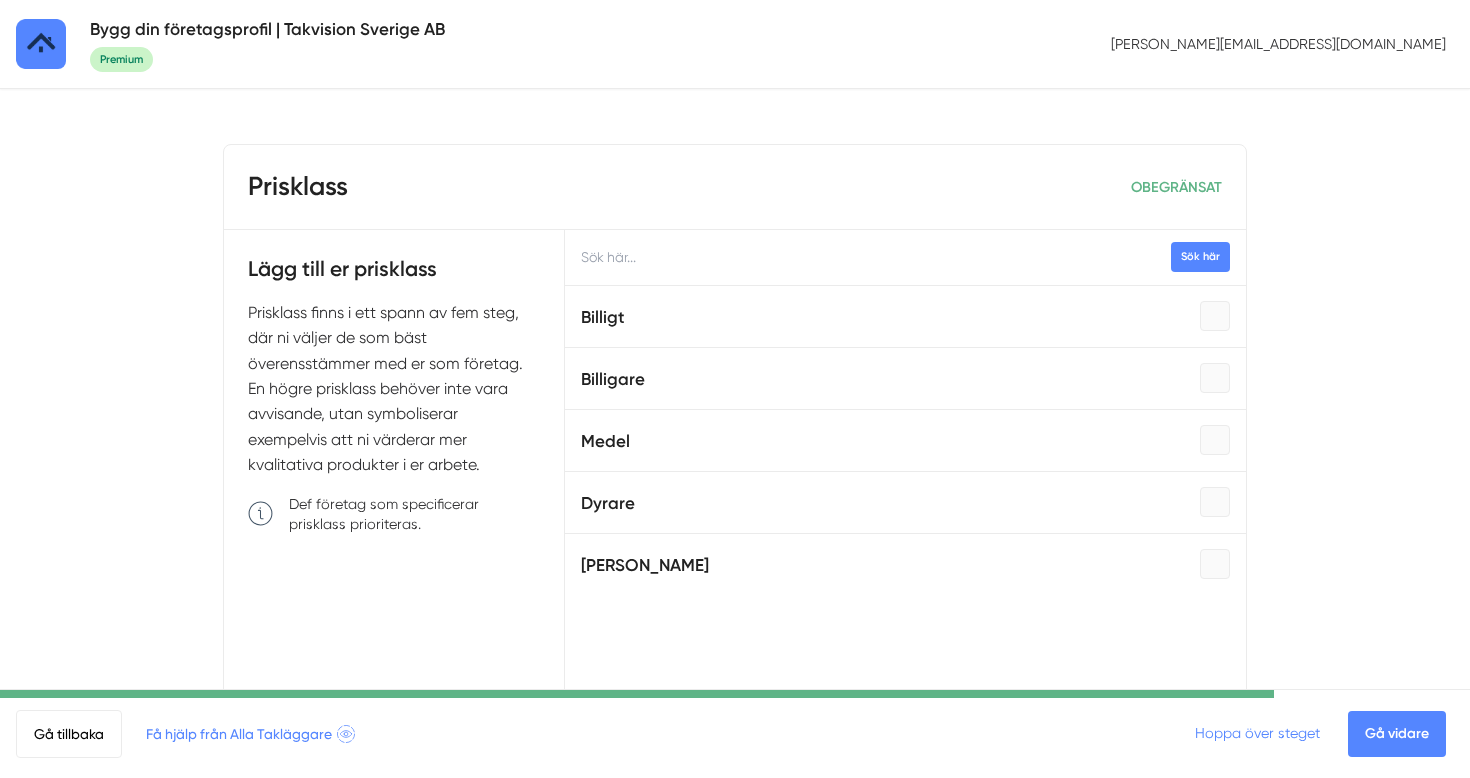 click on "Hoppa över steget" at bounding box center [1257, 733] 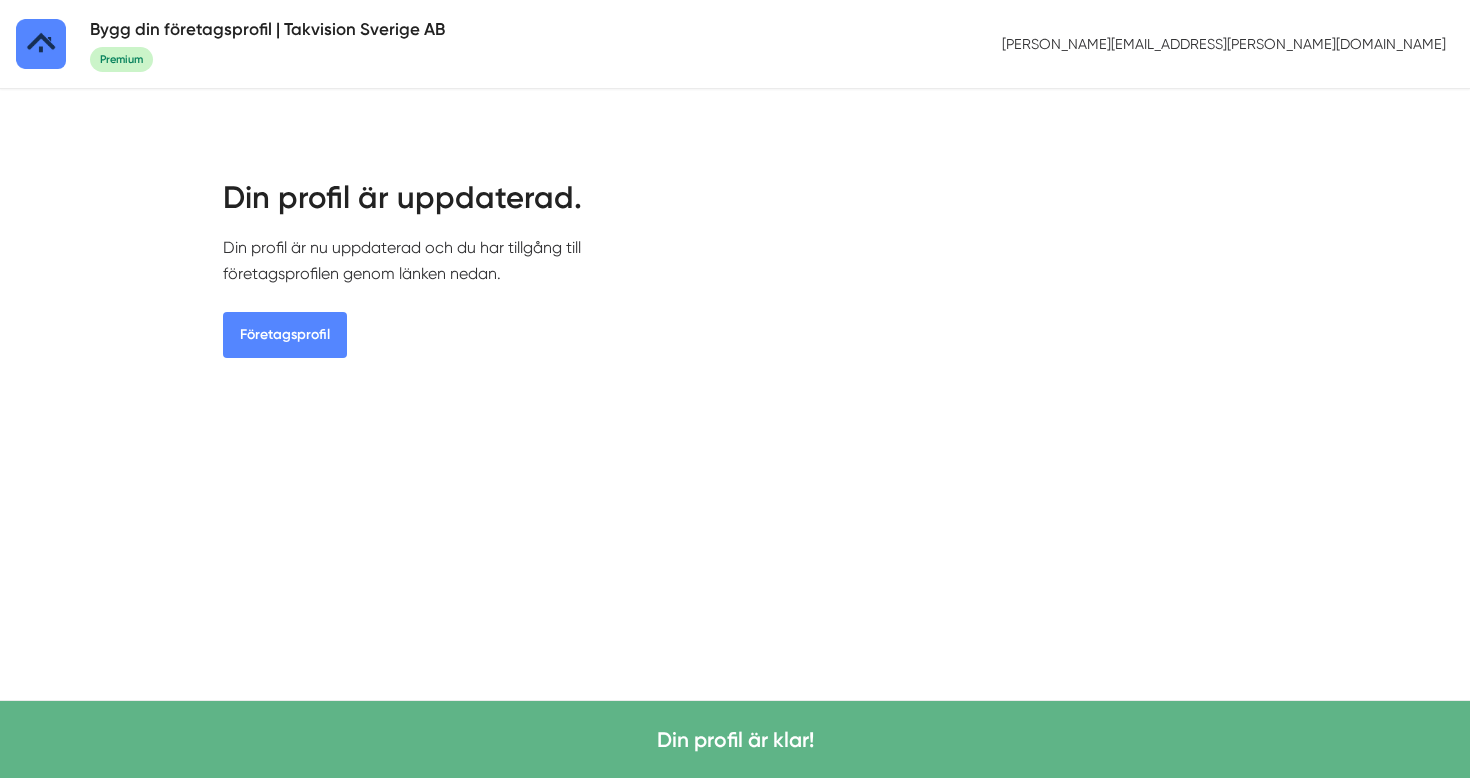 scroll, scrollTop: 0, scrollLeft: 0, axis: both 